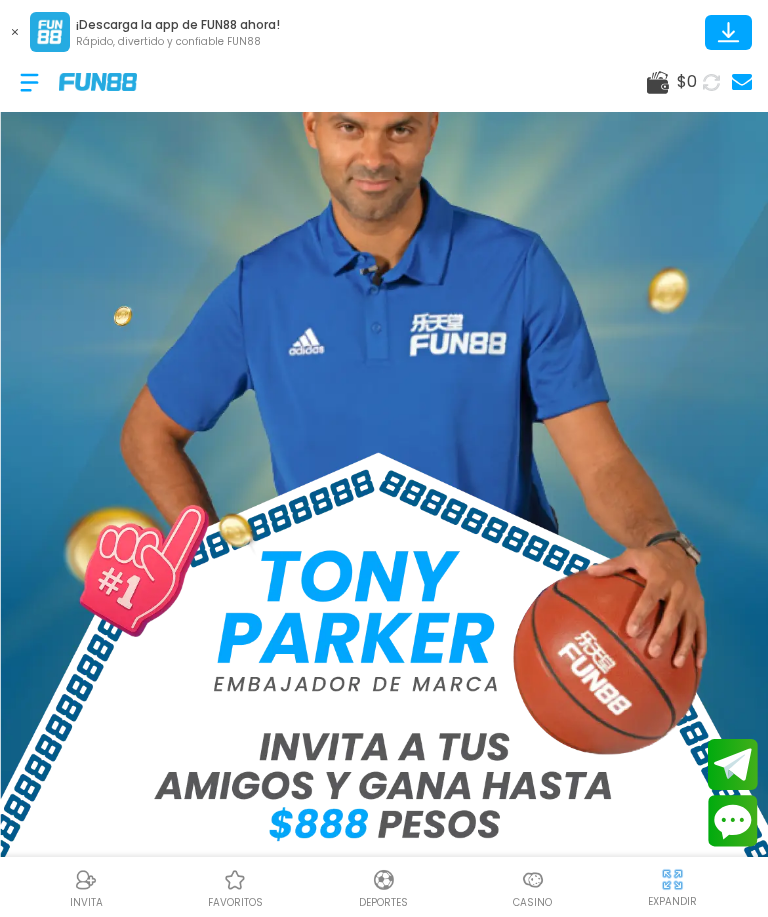scroll, scrollTop: 107, scrollLeft: 0, axis: vertical 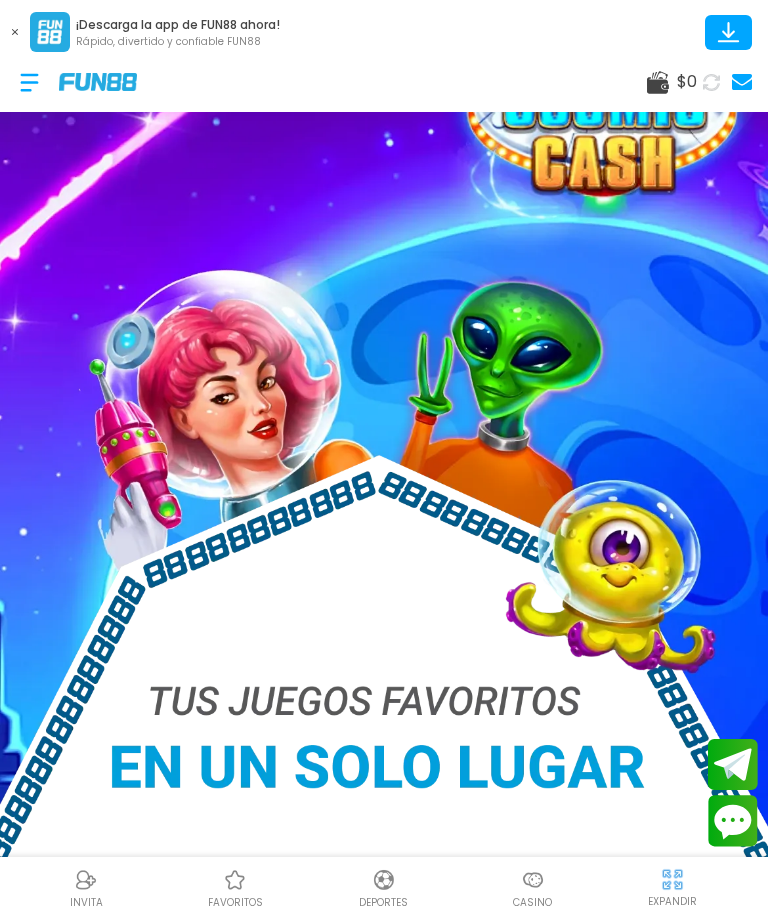 click at bounding box center (712, 82) 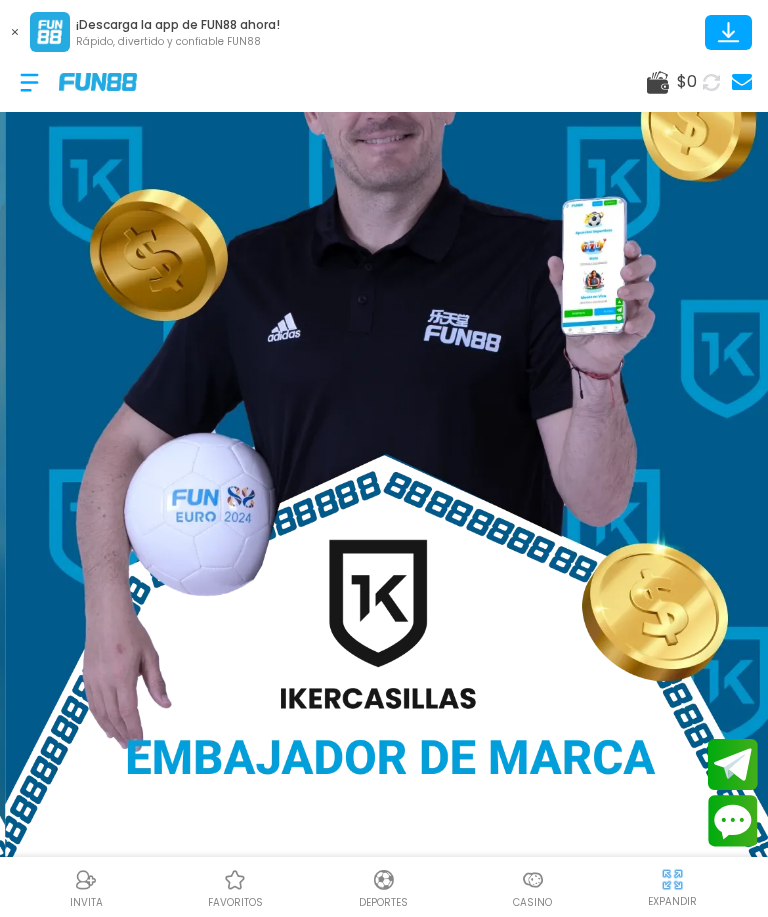 click at bounding box center [742, 82] 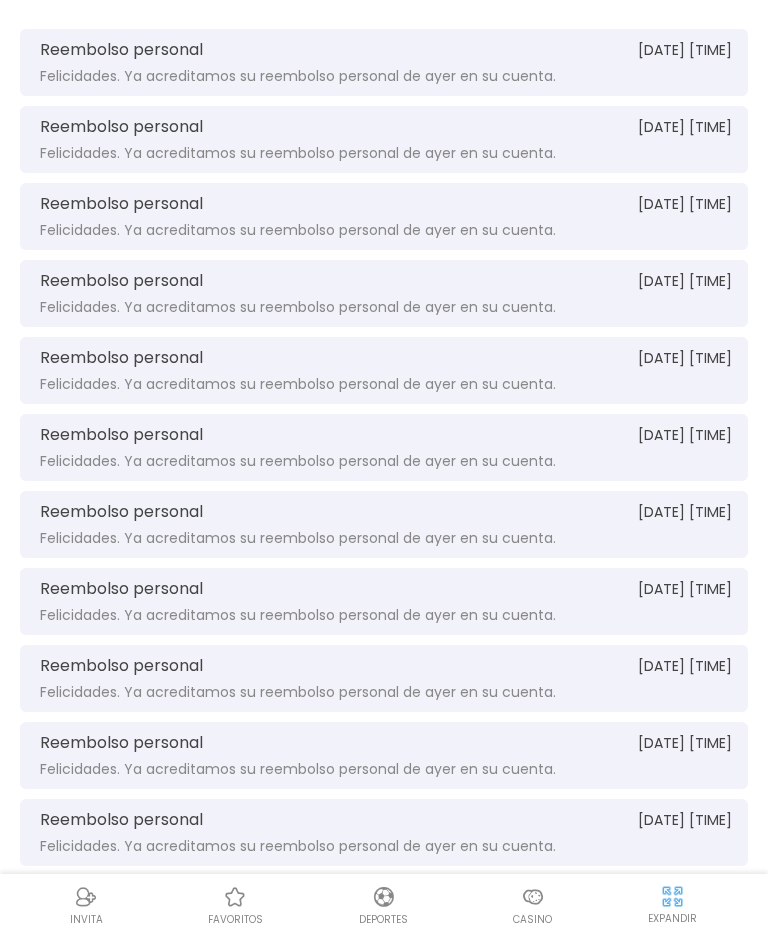 scroll, scrollTop: 0, scrollLeft: 0, axis: both 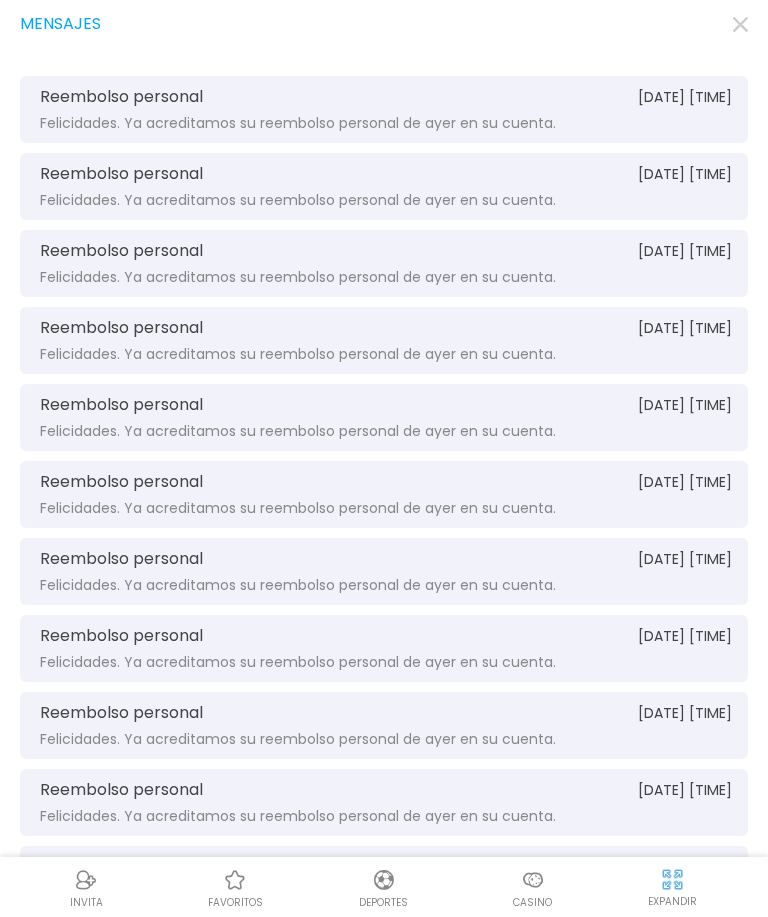 click on "Mensajes Reembolso personal [DATE] [TIME] Felicidades. Ya acreditamos su reembolso personal de ayer en su cuenta. Reembolso personal [DATE] [TIME] Felicidades. Ya acreditamos su reembolso personal de ayer en su cuenta. Reembolso personal [DATE] [TIME] Felicidades. Ya acreditamos su reembolso personal de ayer en su cuenta. Reembolso personal [DATE] [TIME] Felicidades. Ya acreditamos su reembolso personal de ayer en su cuenta. Reembolso personal [DATE] [TIME] Felicidades. Ya acreditamos su reembolso personal de ayer en su cuenta. Reembolso personal [DATE] [TIME] Felicidades. Ya acreditamos su reembolso personal de ayer en su cuenta. Reembolso personal [DATE] [TIME] Felicidades. Ya acreditamos su reembolso personal de ayer en su cuenta. Reembolso personal [DATE] [TIME] Felicidades. Ya acreditamos su reembolso personal de ayer en su cuenta. Reembolso personal [DATE] [TIME] Felicidades. Ya acreditamos su reembolso personal de ayer en su cuenta." at bounding box center (384, 525) 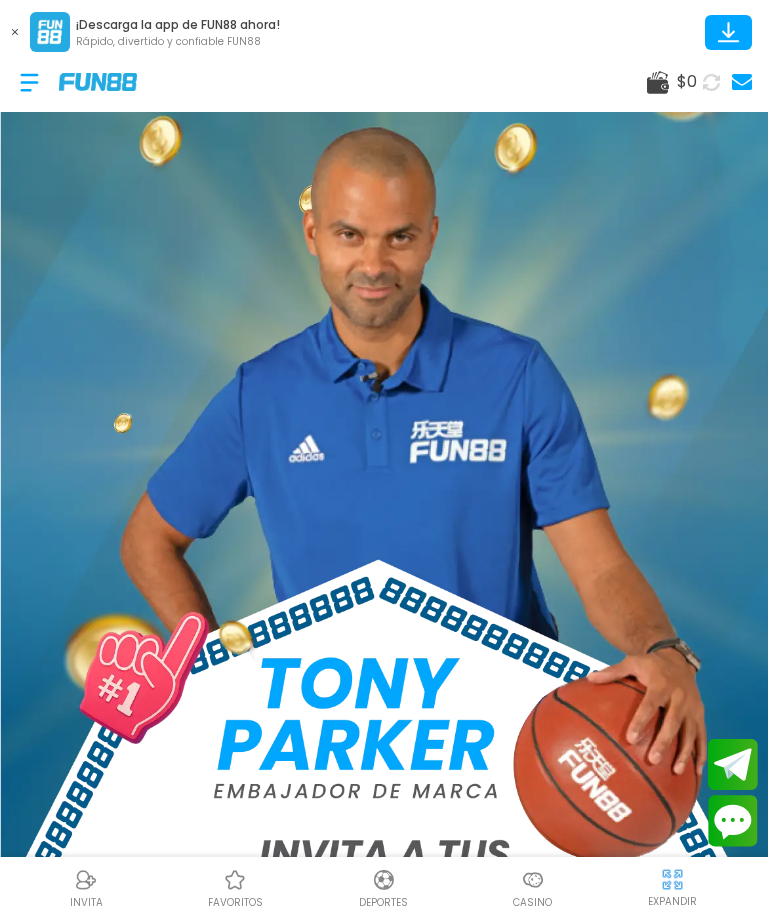 click 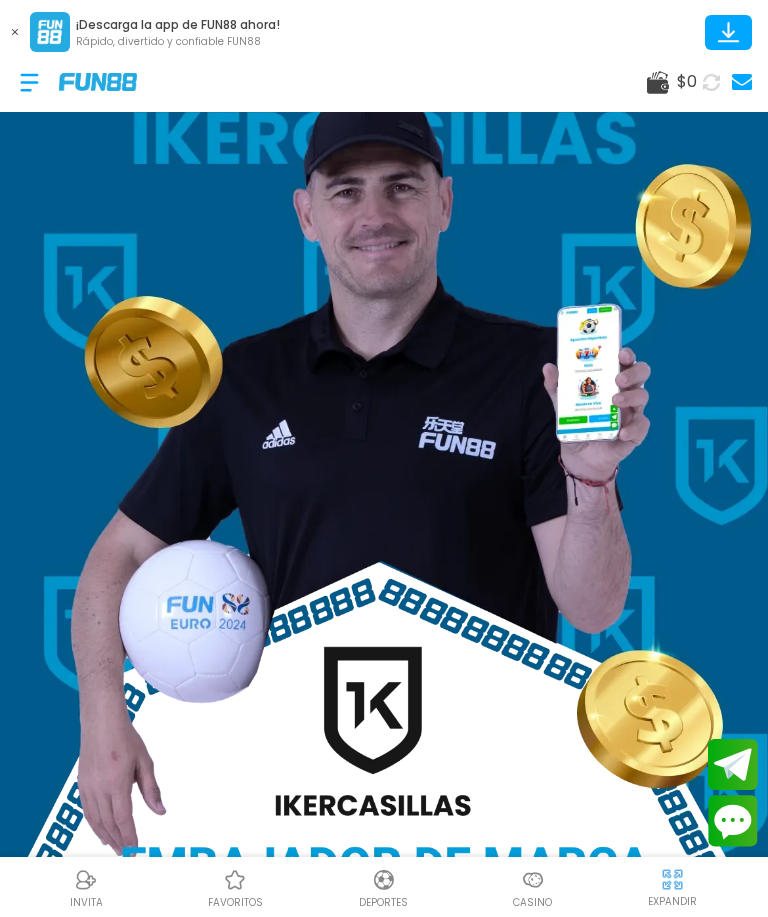 click 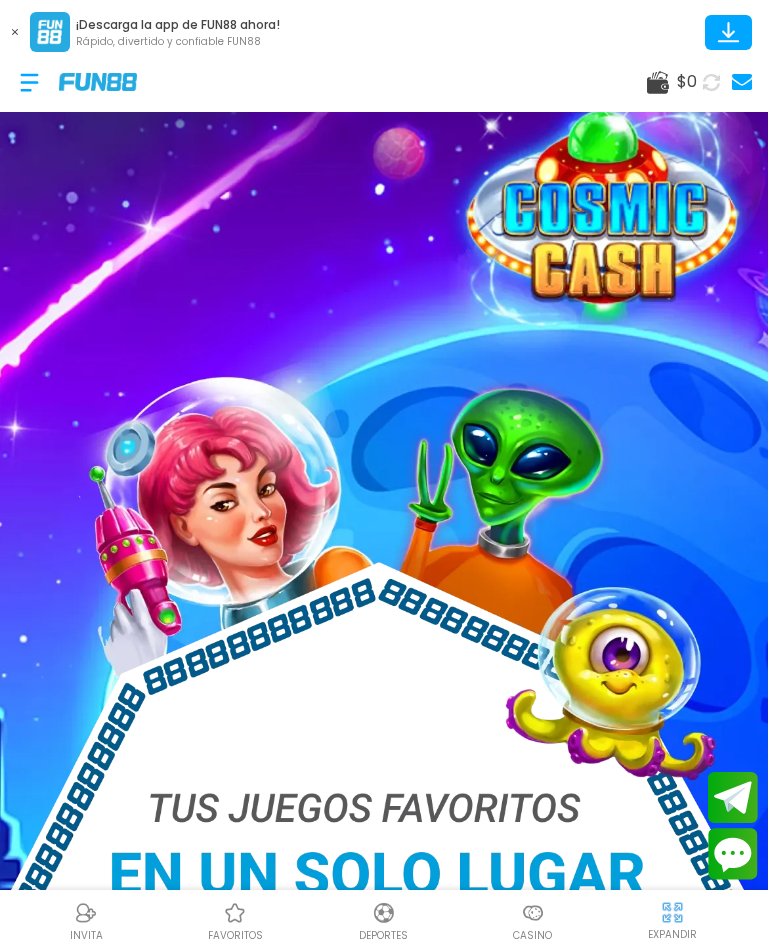 click 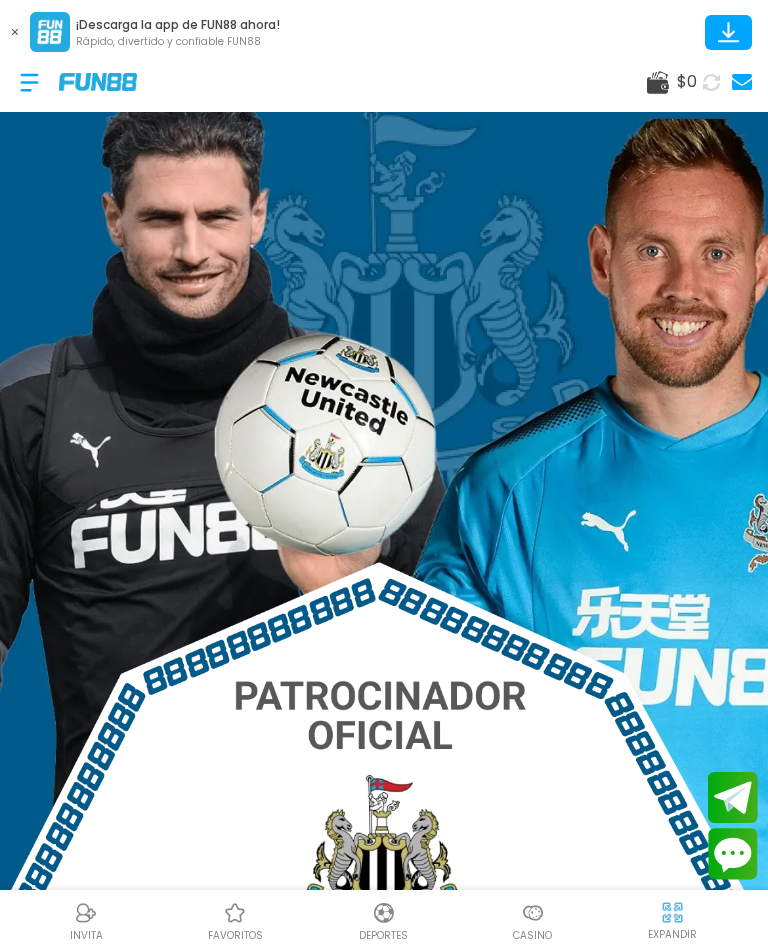 click at bounding box center [29, 82] 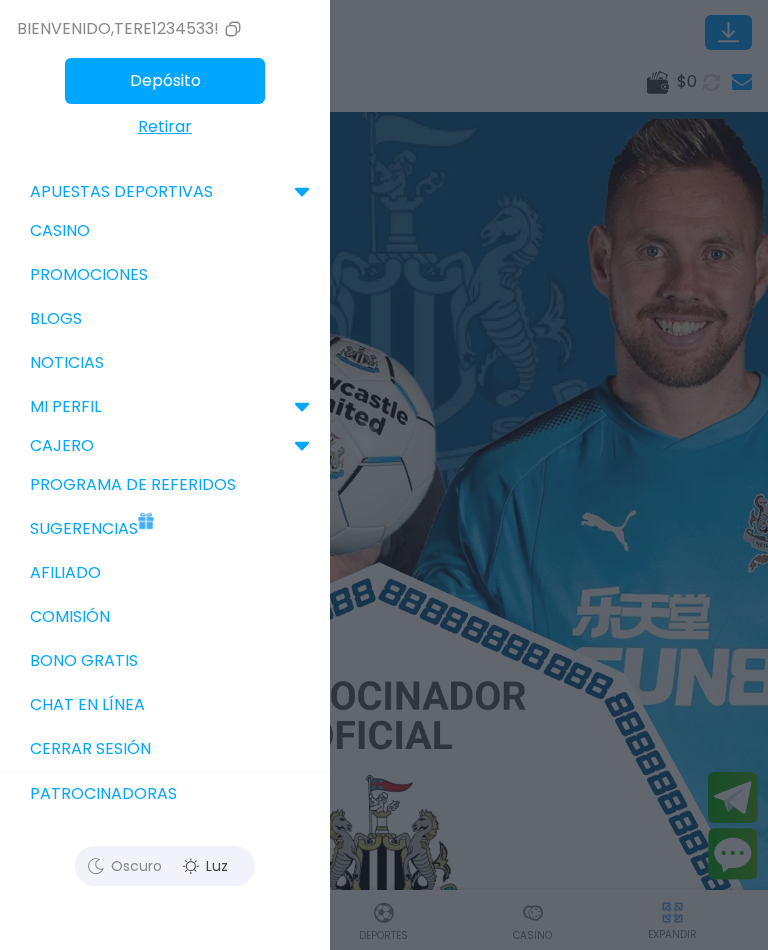 click on "Casino" at bounding box center [165, 231] 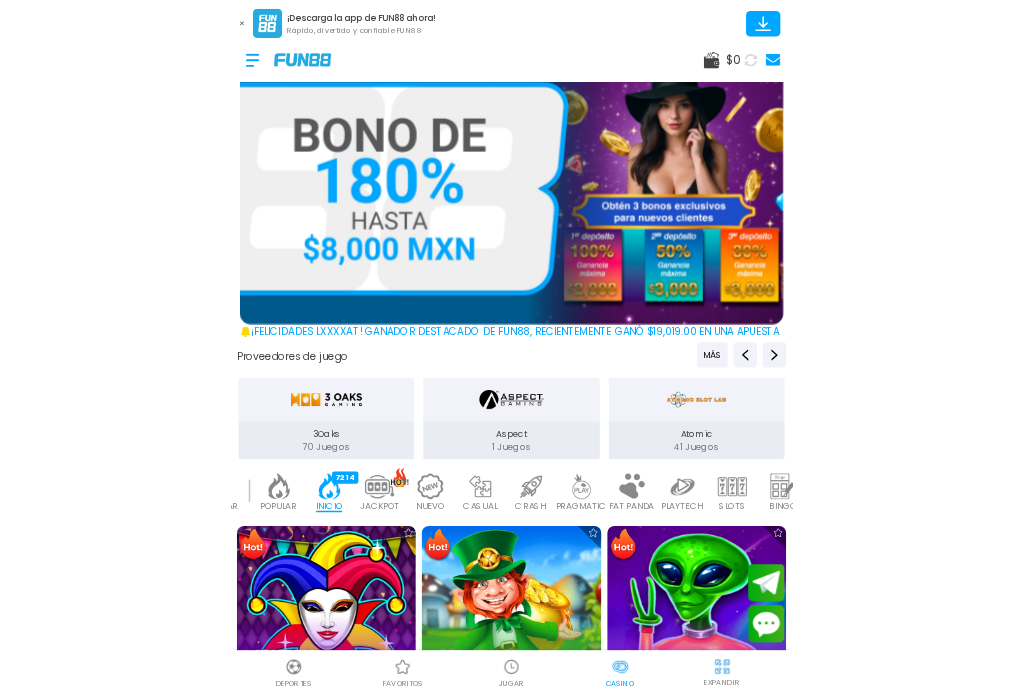 scroll, scrollTop: 0, scrollLeft: 35, axis: horizontal 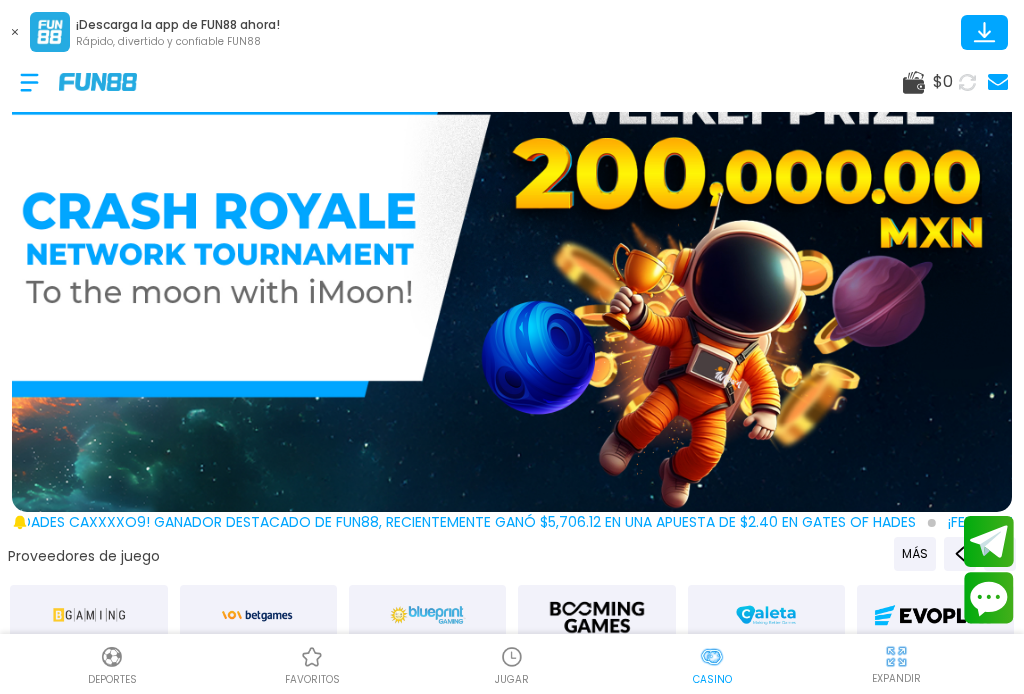 click on "EXPANDIR" at bounding box center (896, 678) 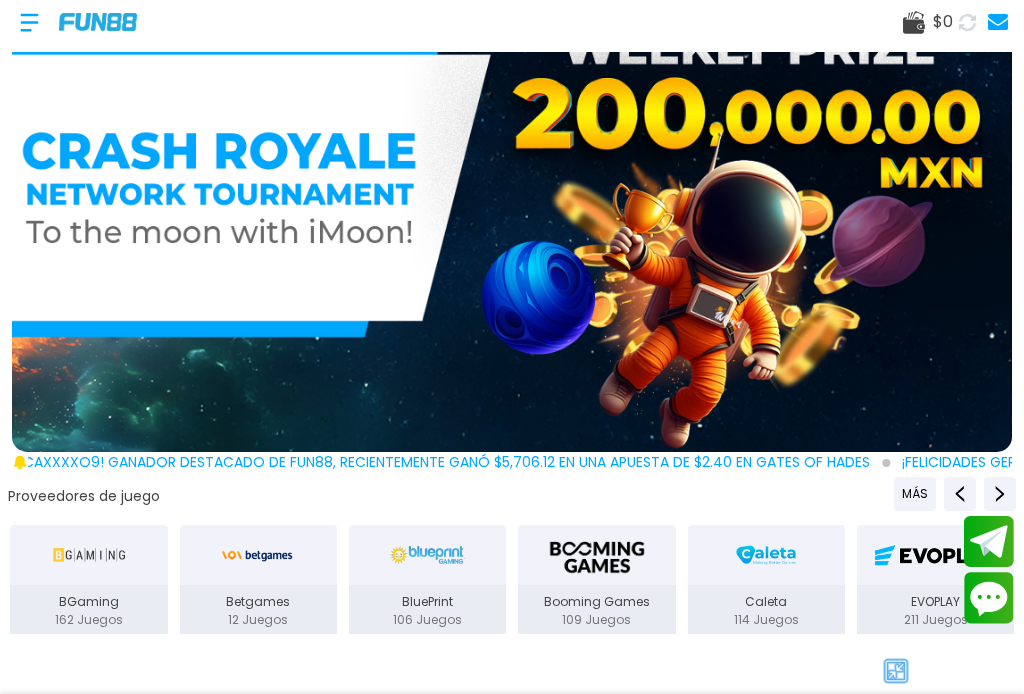 click at bounding box center [896, 671] 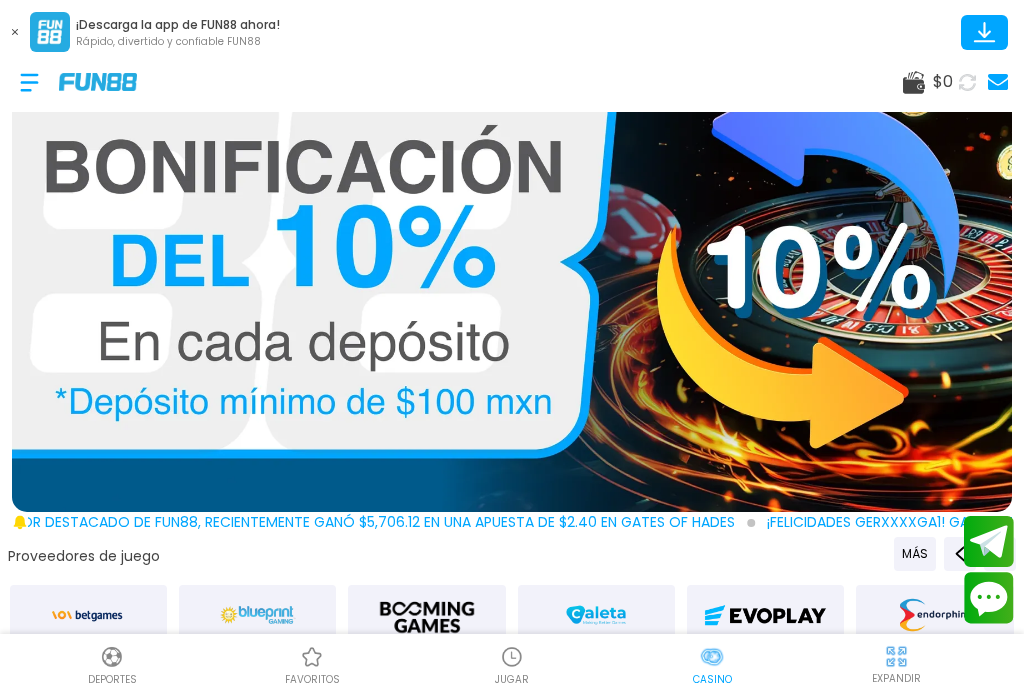 click on "EXPANDIR" at bounding box center [896, 678] 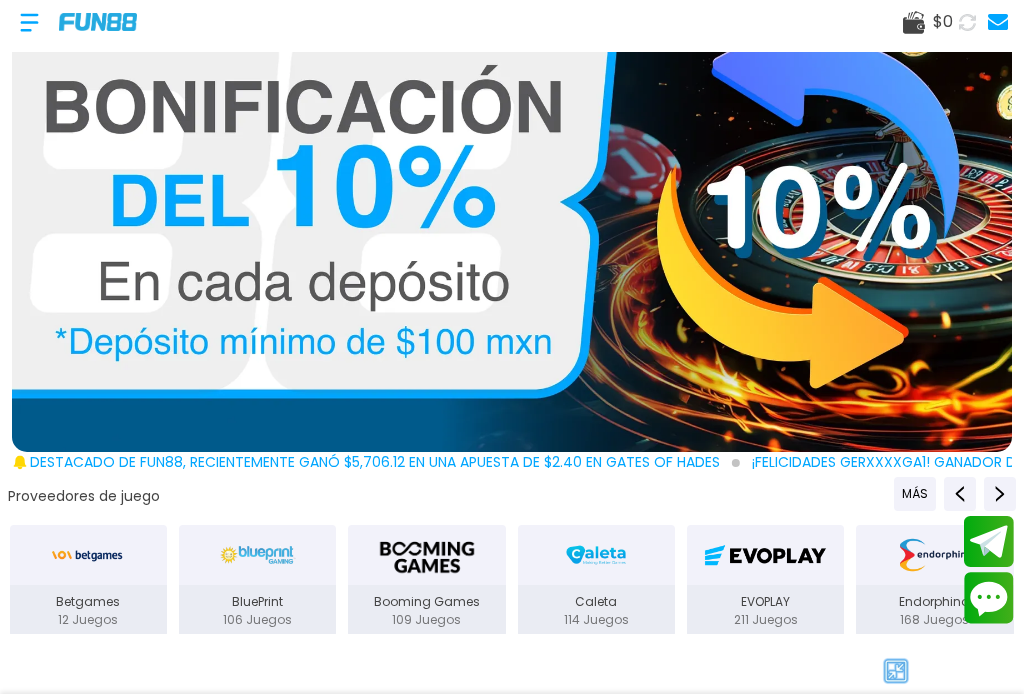 click on "¡Descarga la app de FUN88 ahora! Rápido, divertido y confiable FUN88 $ 0 ¡FELICIDADES l[USERNAME]! GANADOR DESTACADO DE FUN88, RECIENTEMENTE GANÓ $19,019.00 EN UNA APUESTA DE $38.00 EN Beach Life ¡FELICIDADES c[USERNAME]9! GANADOR DESTACADO DE FUN88, RECIENTEMENTE GANÓ $5,706.12 EN UNA APUESTA DE $2.40 EN Gates of Hades ¡FELICIDADES ger[USERNAME]1! GANADOR DESTACADO DE FUN88, RECIENTEMENTE GANÓ $6,000.00 EN UNA APUESTA DE $60.00 EN Fortune Mouse Proveedores de juego MÁS 3Oaks 70   Juegos Aspect 1   Juegos Atomic 41   Juegos BELATRA GAMES 53   Juegos BGaming 162   Juegos Betgames 12   Juegos BluePrint 106   Juegos Booming Games 109   Juegos Caleta 114   Juegos EVOPLAY 211   Juegos Endorphina 168   Juegos Everymatrix 130   Juegos Evolution 339   Juegos Expanse 47   Juegos Ezugi 95   Juegos FC 45   Juegos Funky 2   Juegos GameArt 87   Juegos Games Global 79   Juegos GamoMat 192   Juegos Habanero 207   Juegos Hacksaw 458   Juegos IMoon 2   Juegos 430" at bounding box center [512, 317] 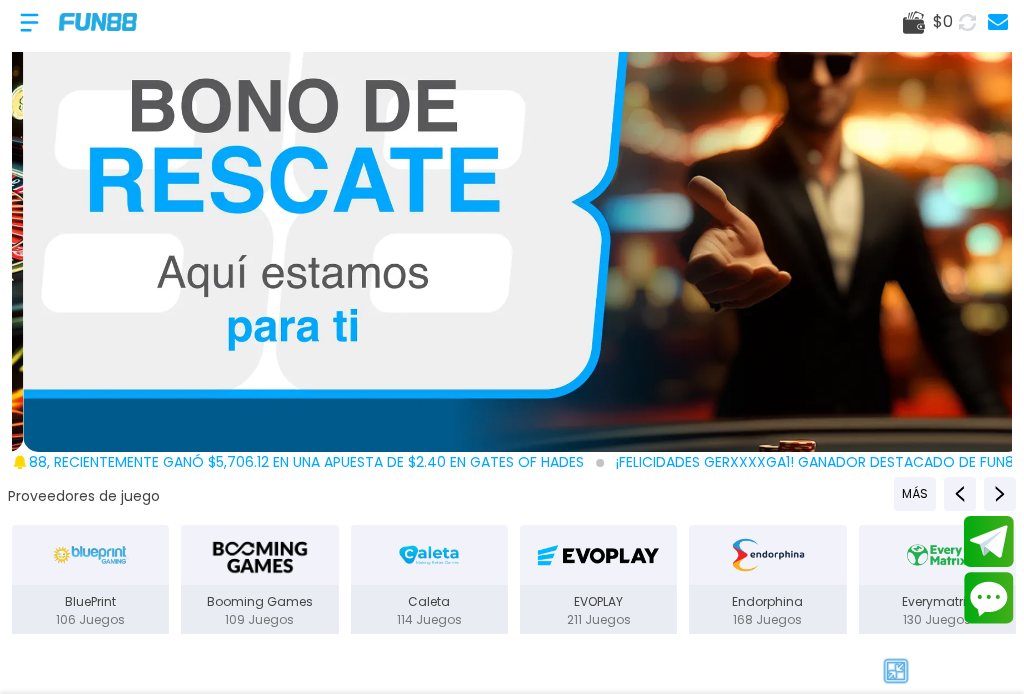 click at bounding box center [896, 671] 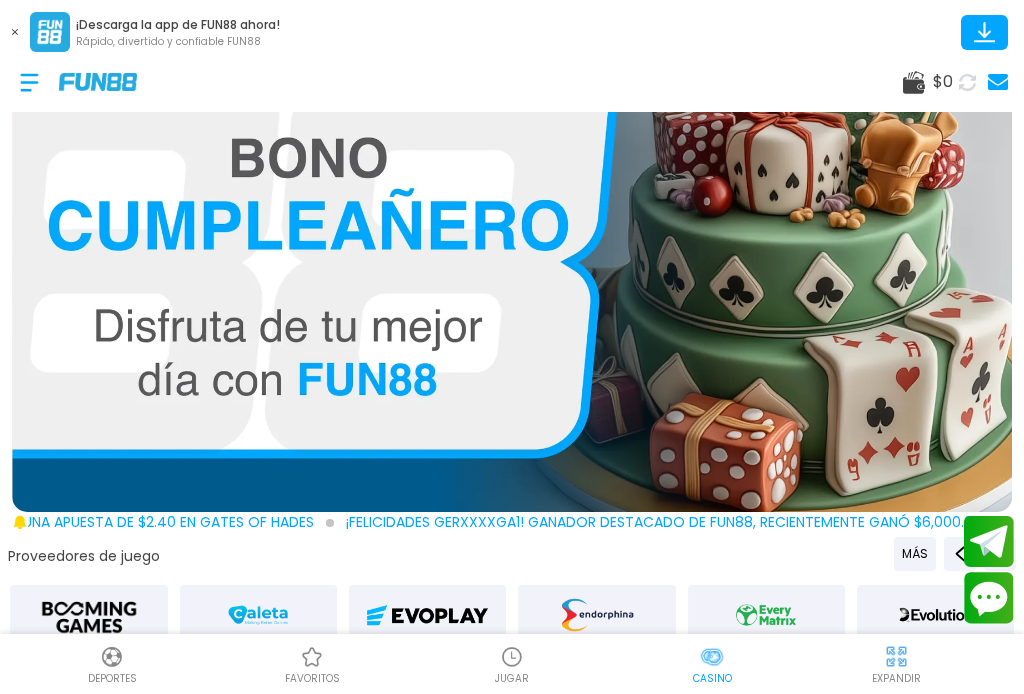 click on "EXPANDIR" at bounding box center (896, 678) 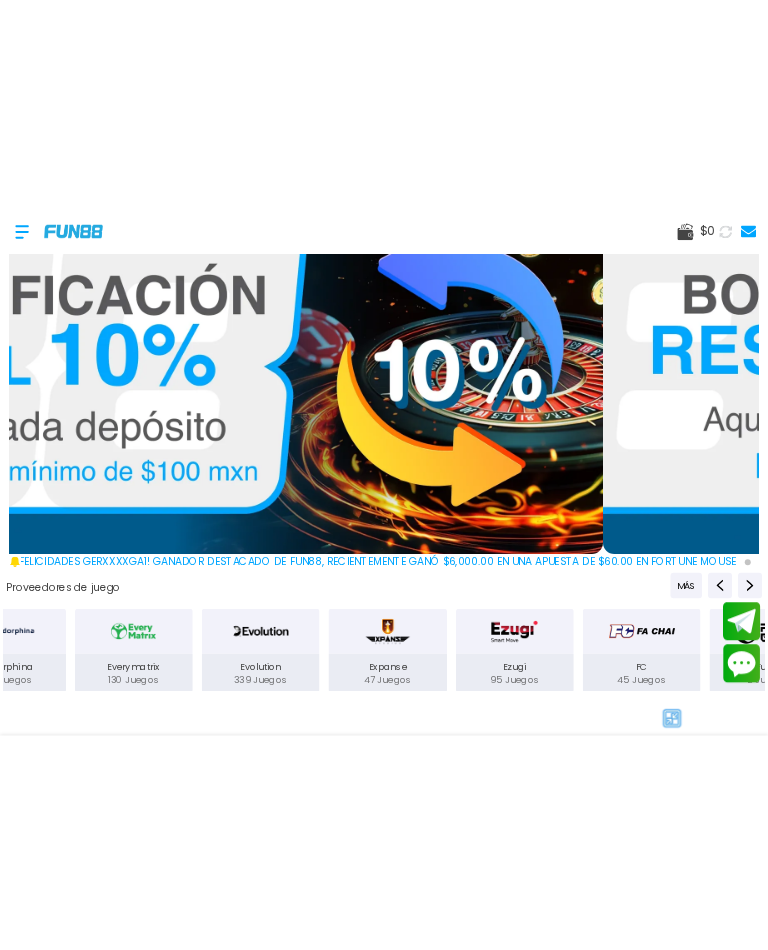 scroll, scrollTop: 0, scrollLeft: 0, axis: both 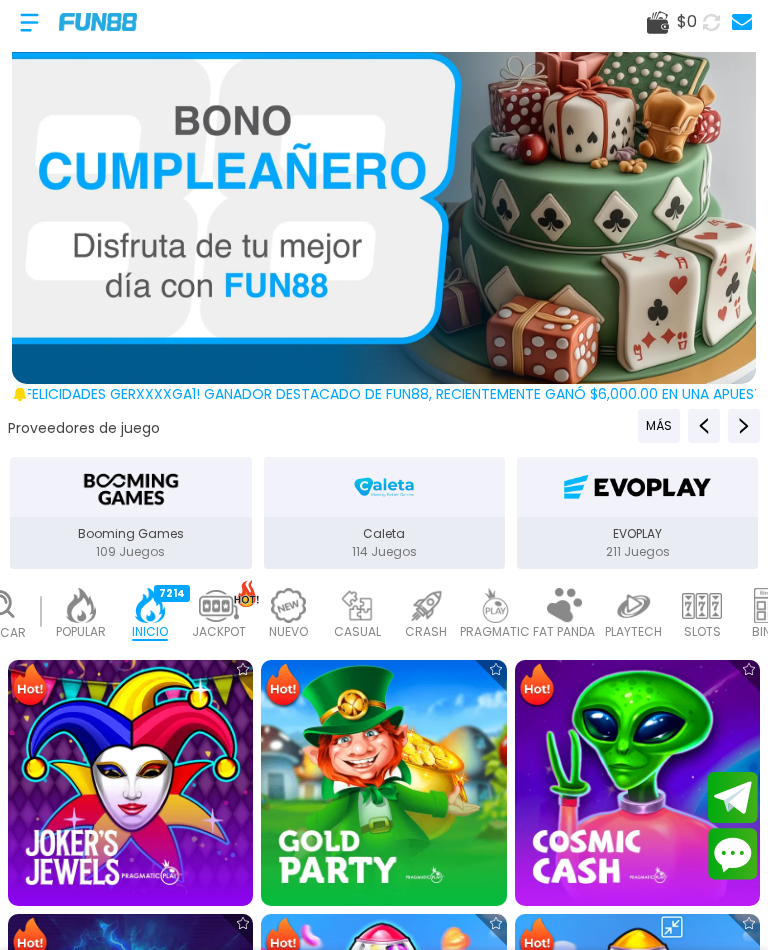 click 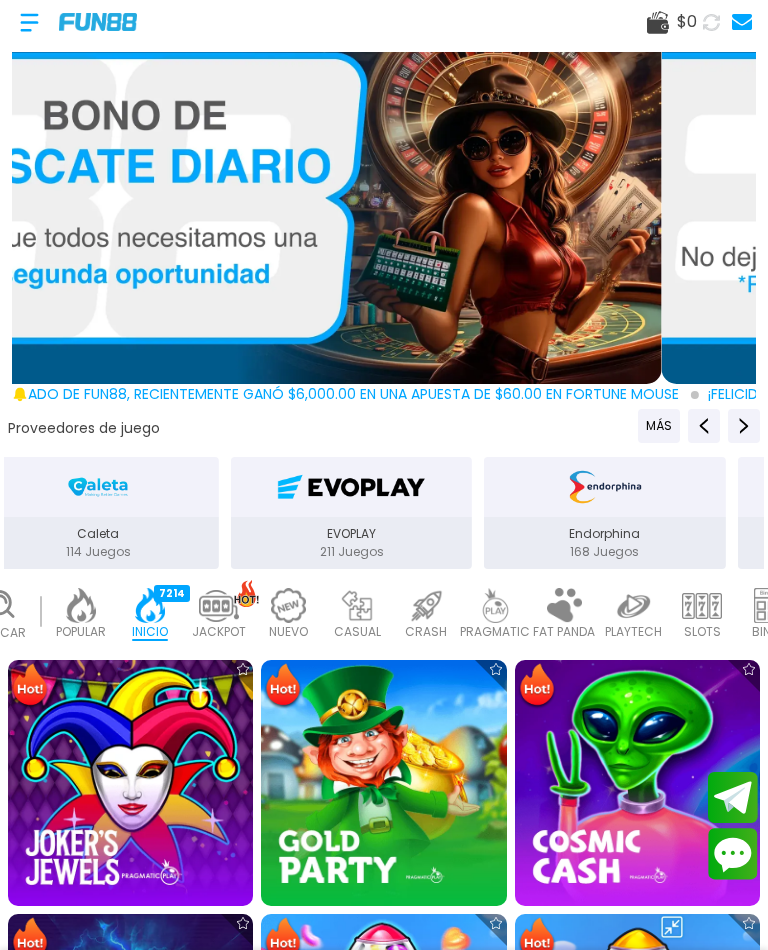 click at bounding box center [29, 22] 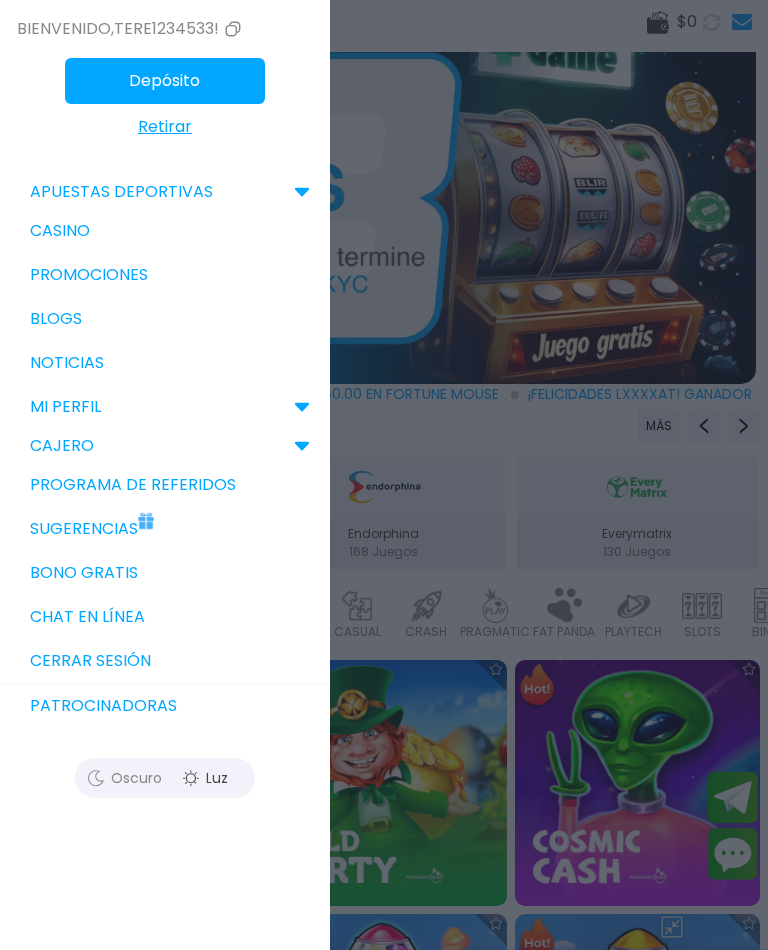click on "CAJERO" at bounding box center (62, 446) 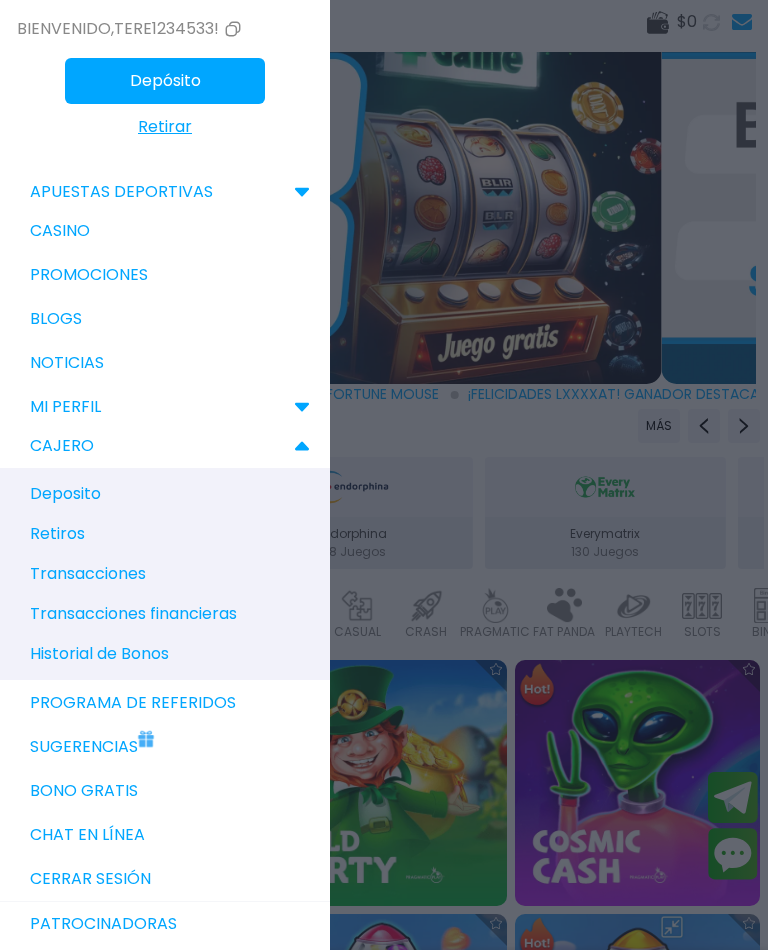 click on "Transacciones financieras" at bounding box center [133, 614] 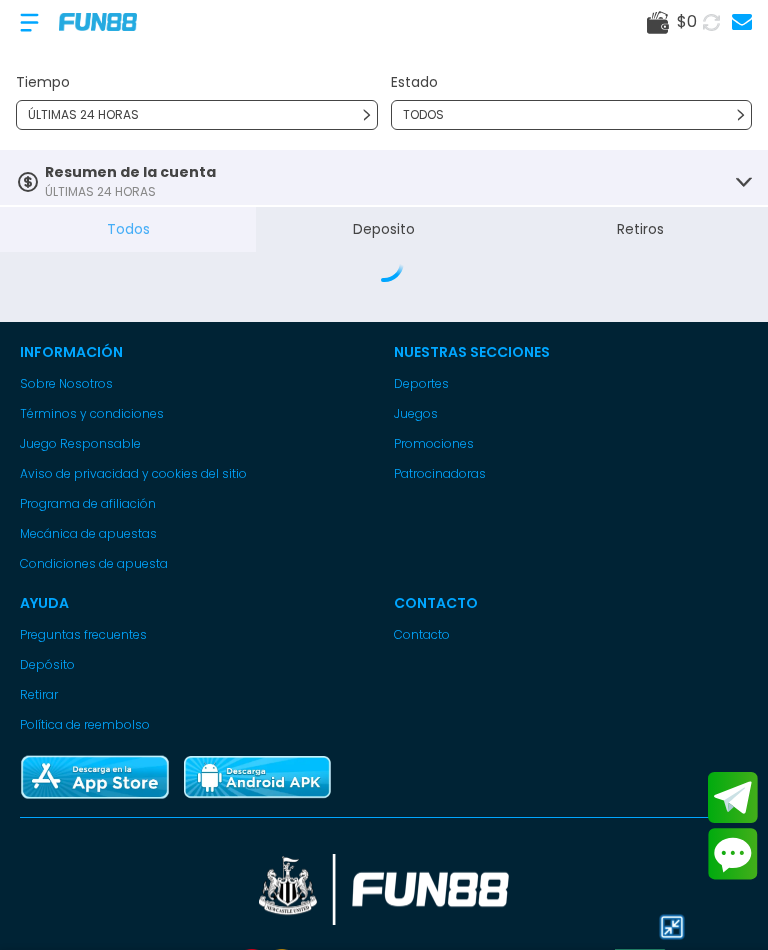 click on "Deposito" at bounding box center [384, 229] 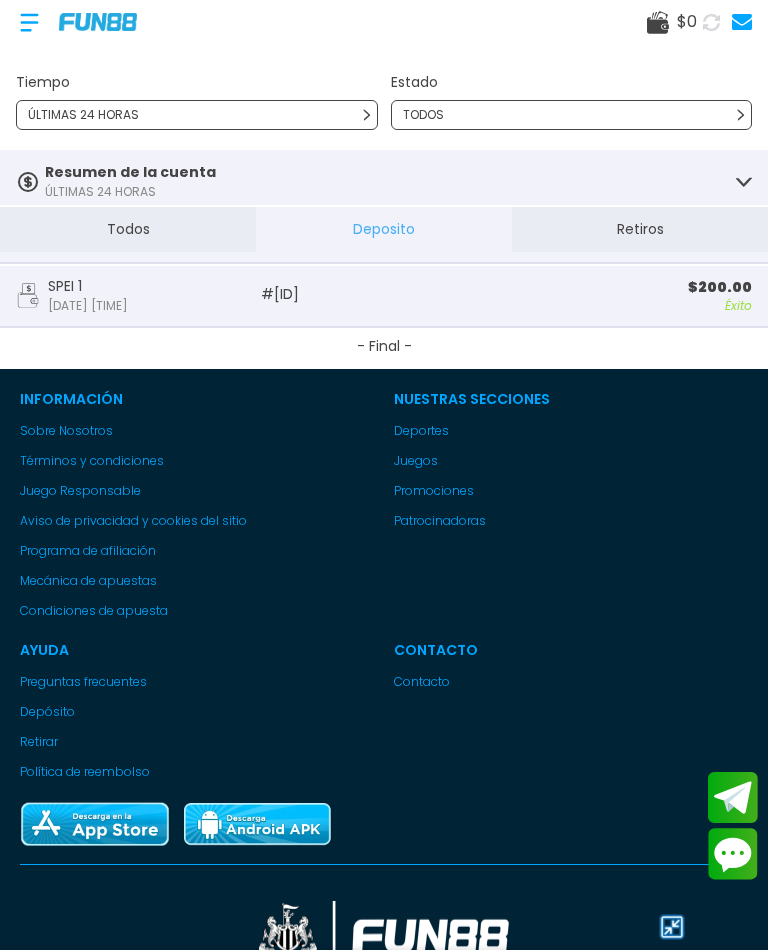 click on "$ 200.00" at bounding box center (629, 287) 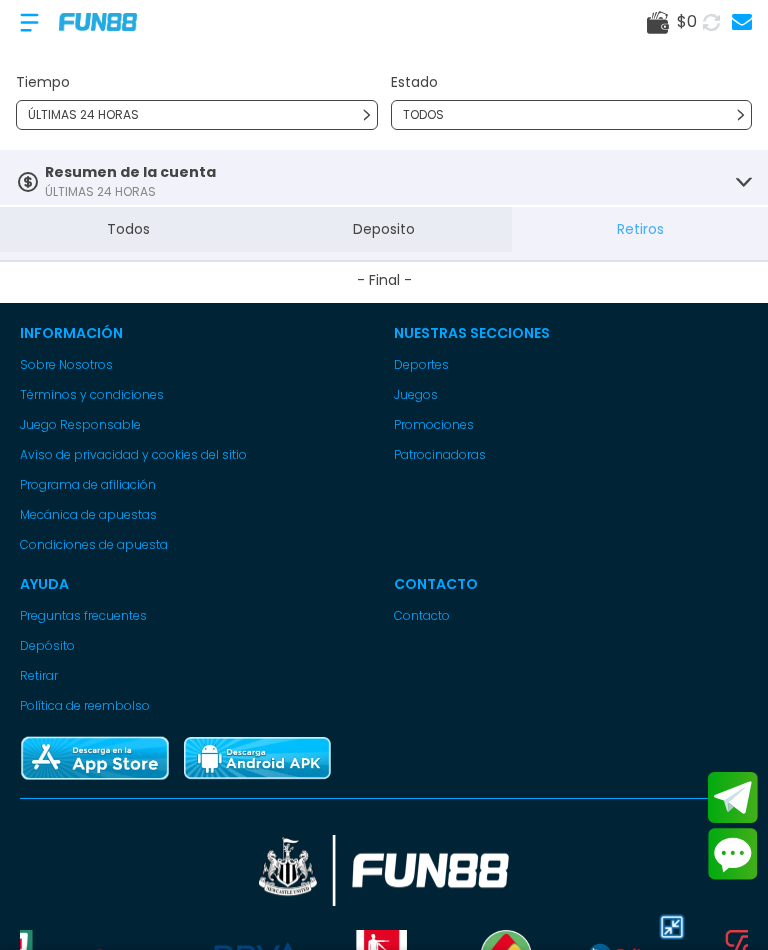 click on "Todos" at bounding box center (128, 229) 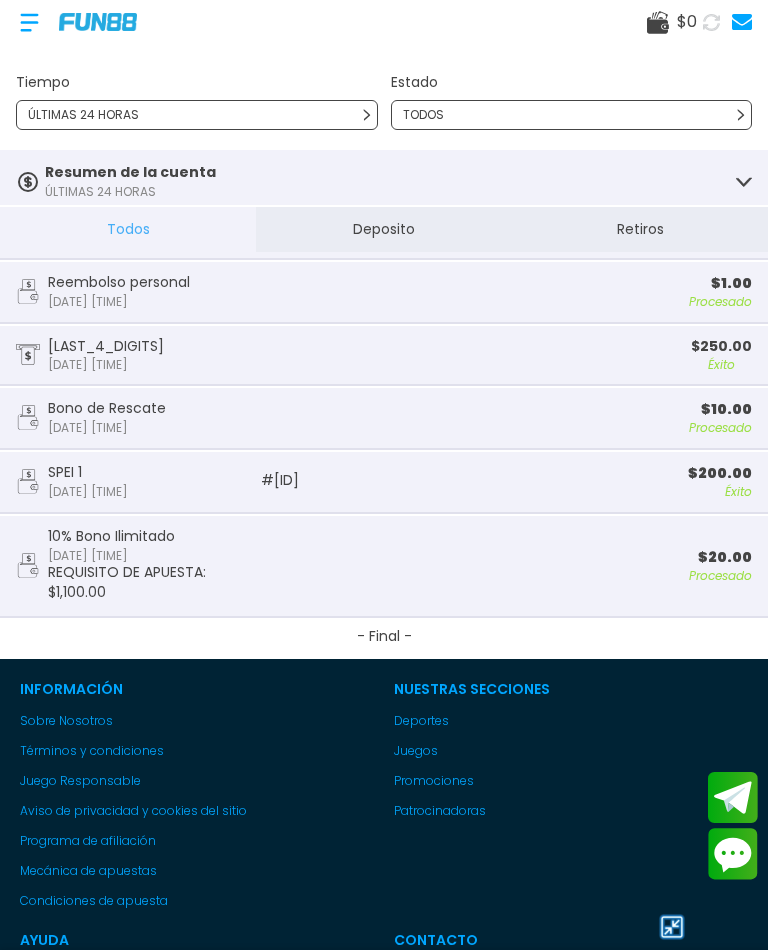 scroll, scrollTop: 0, scrollLeft: 0, axis: both 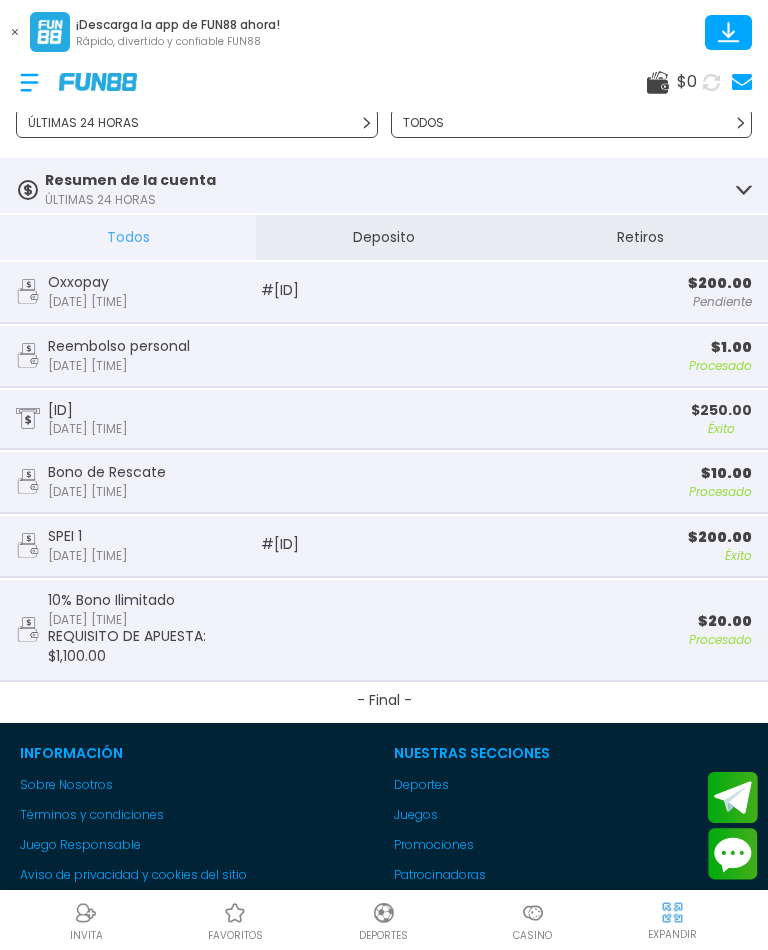 click on "$ 200.00" at bounding box center [629, 283] 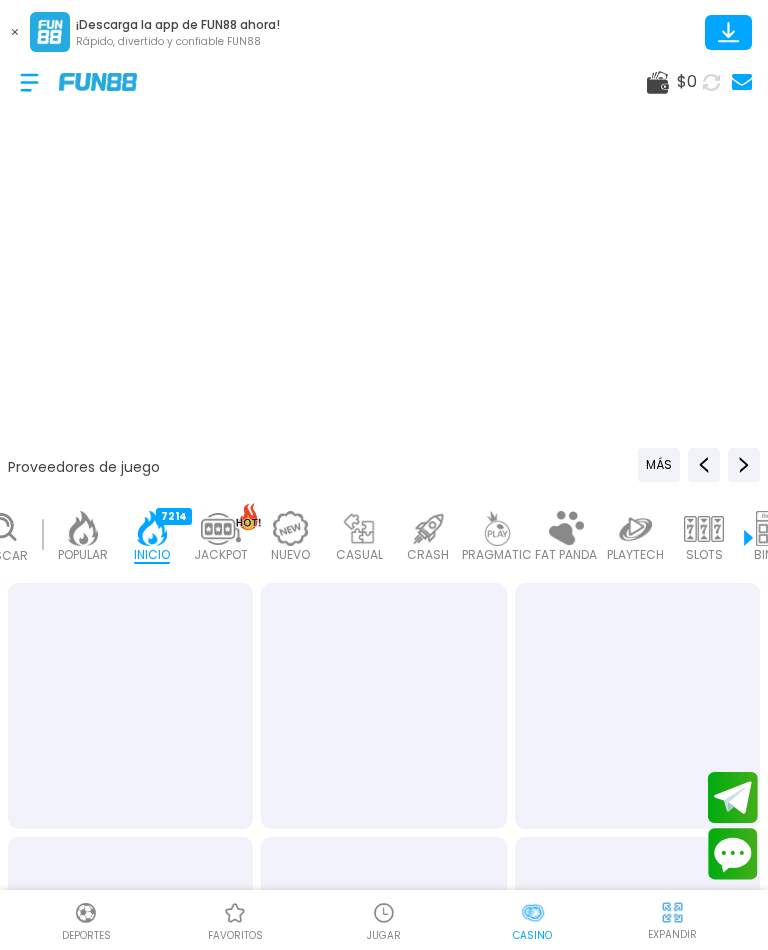 scroll, scrollTop: 0, scrollLeft: 50, axis: horizontal 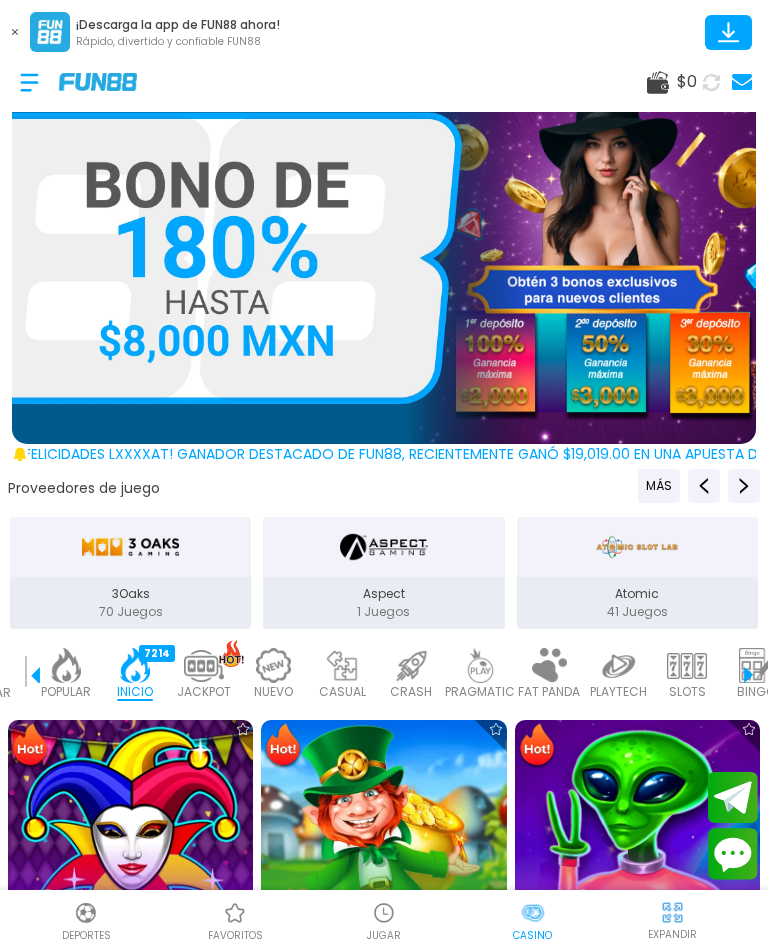 click 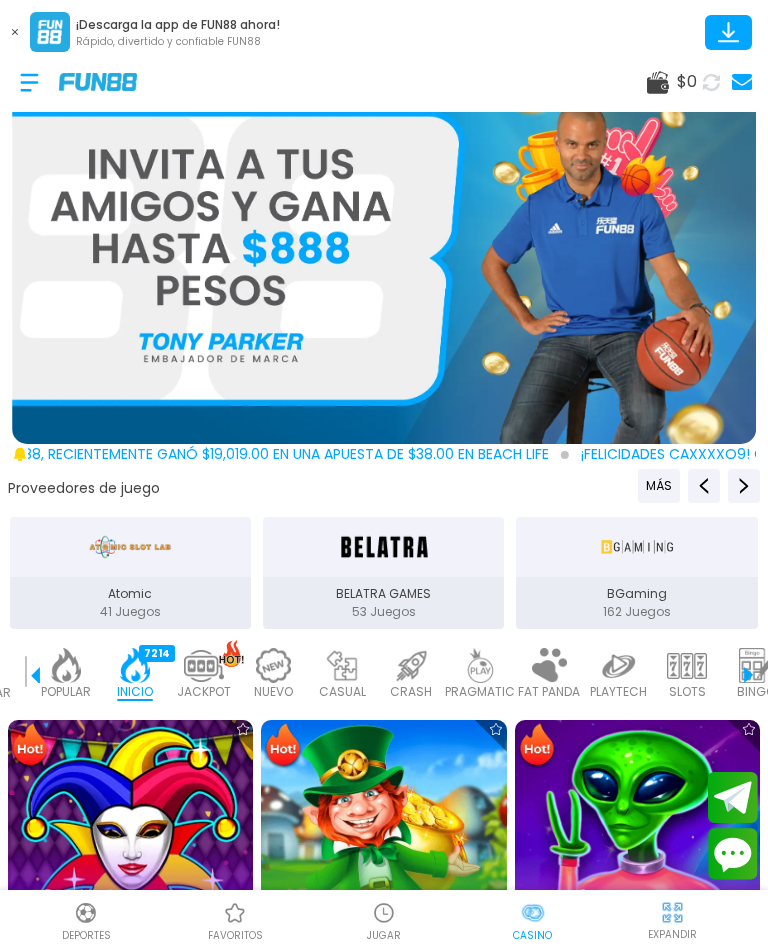 click on "EXPANDIR" at bounding box center (672, 934) 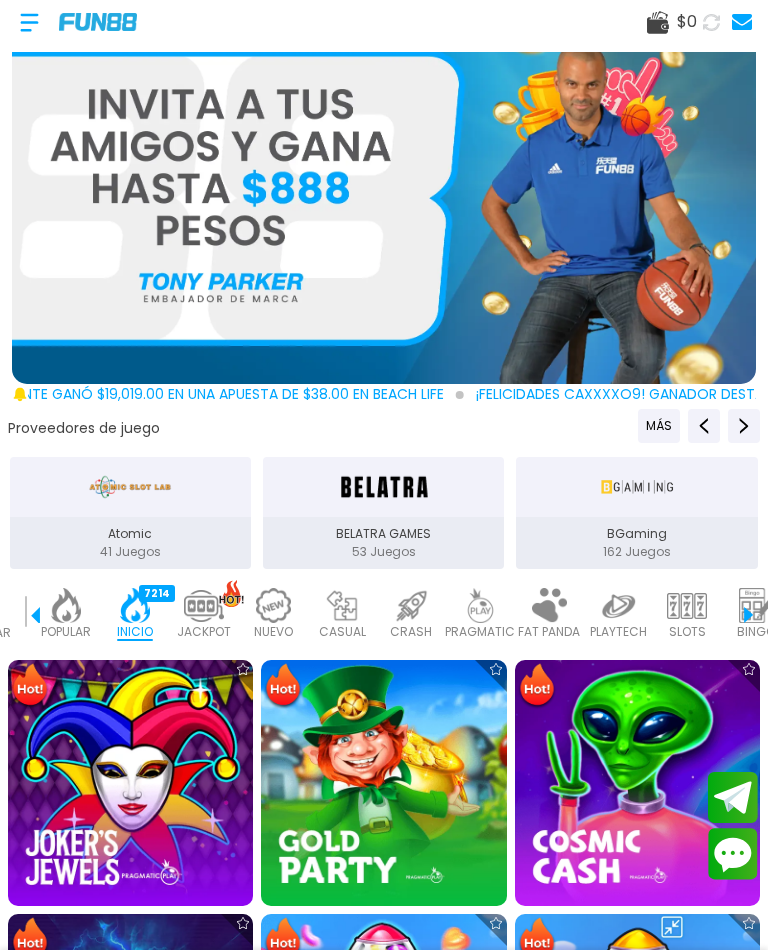 click at bounding box center [672, 927] 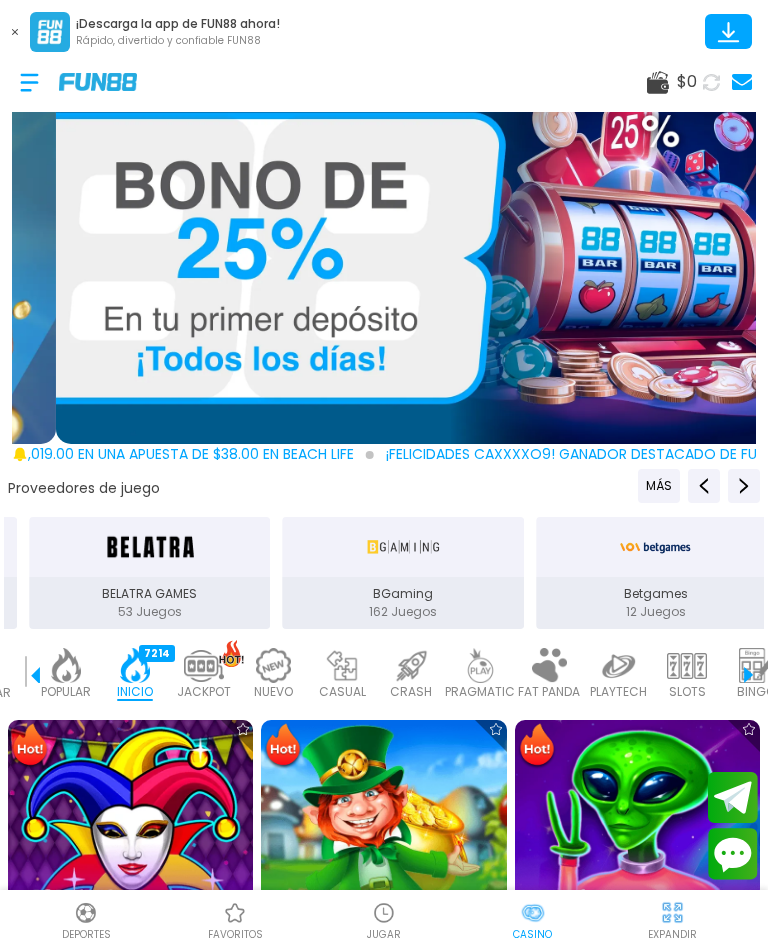 click at bounding box center (711, 82) 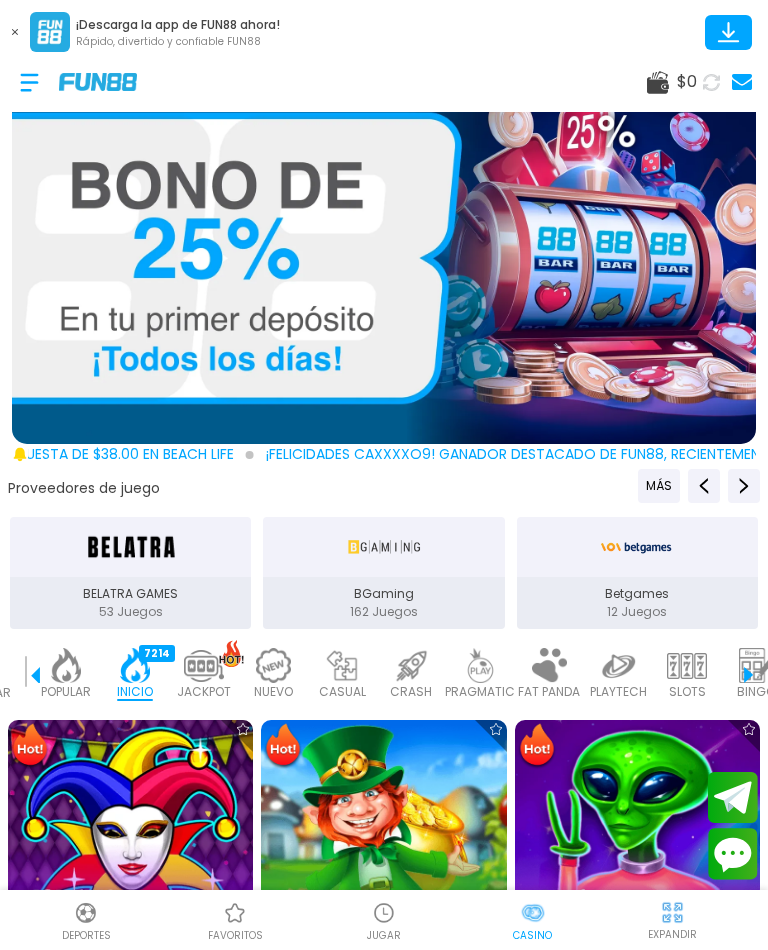 click 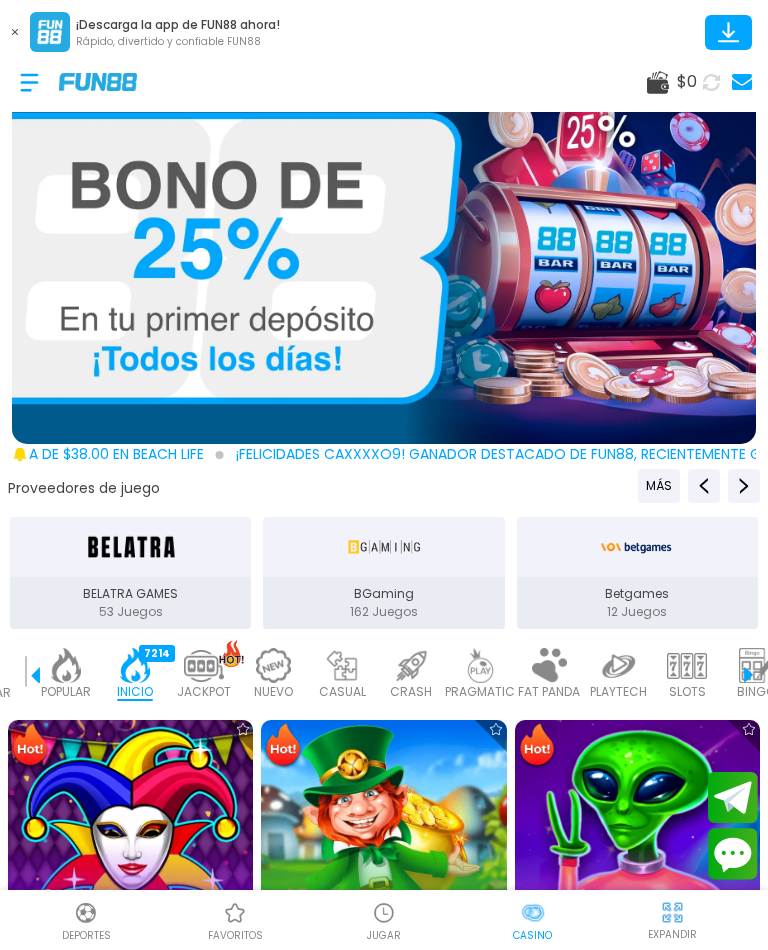 click 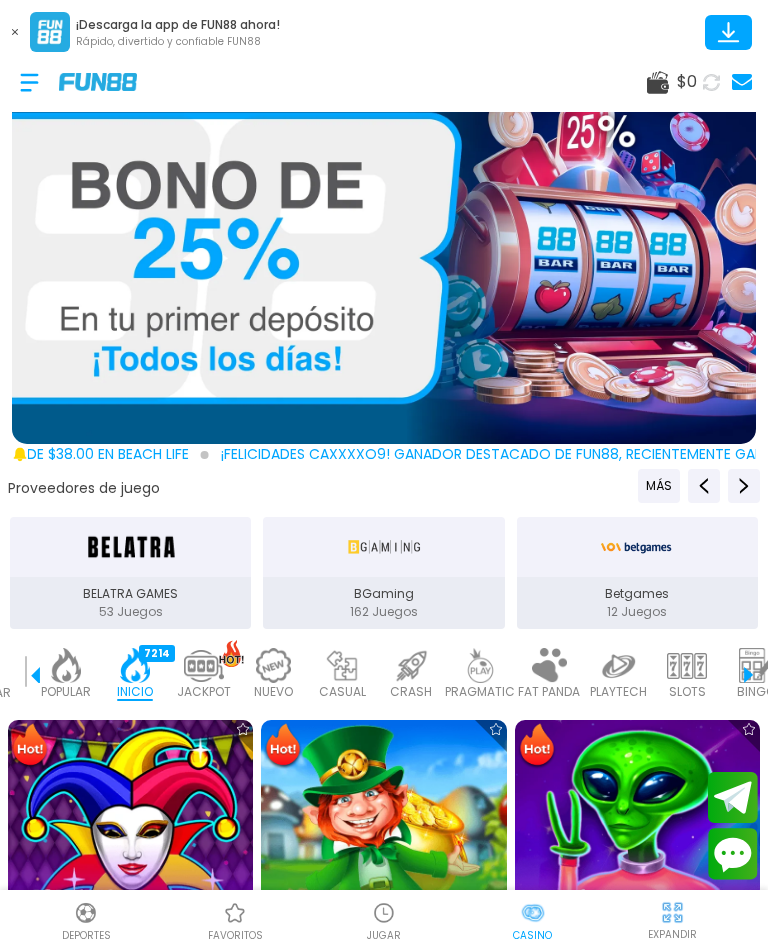 click 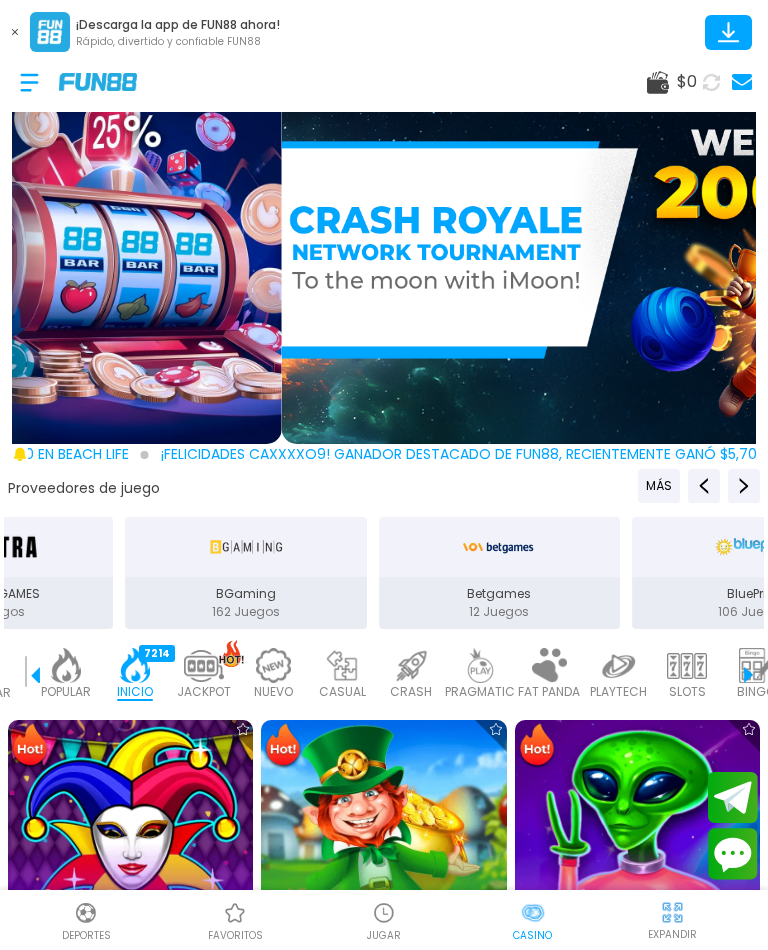 click at bounding box center (711, 81) 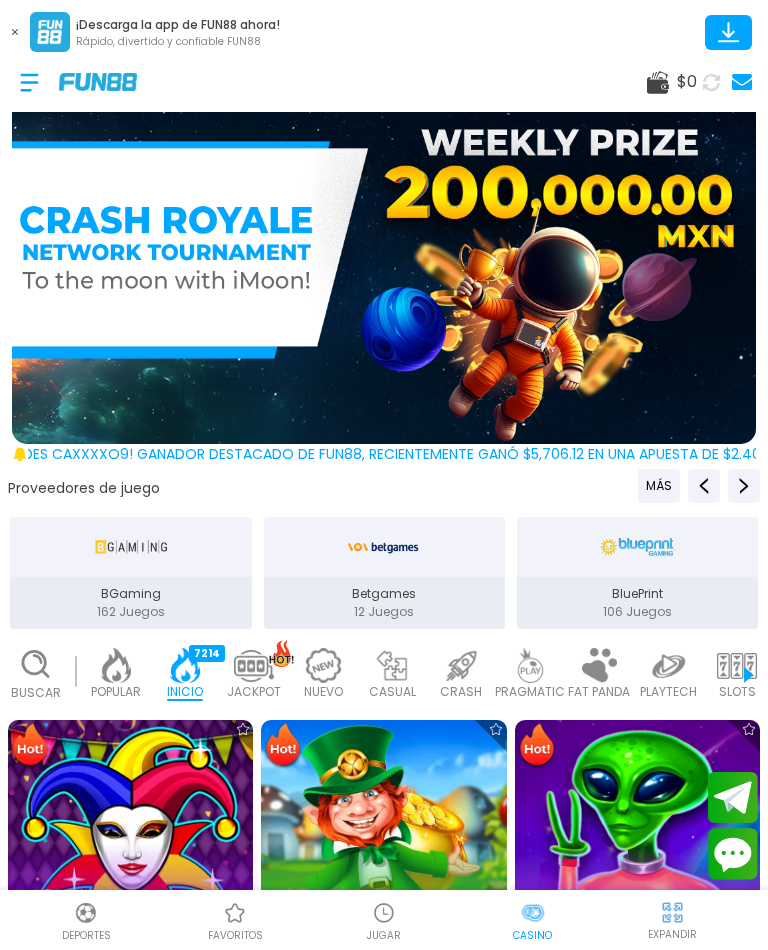 scroll, scrollTop: 0, scrollLeft: 0, axis: both 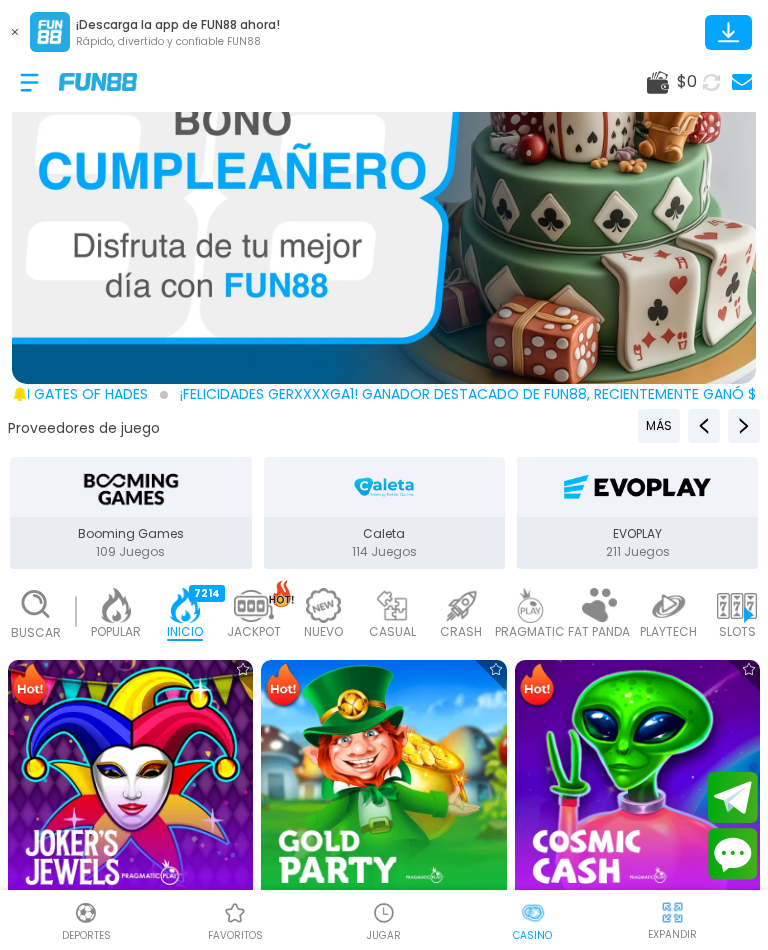click at bounding box center (116, 605) 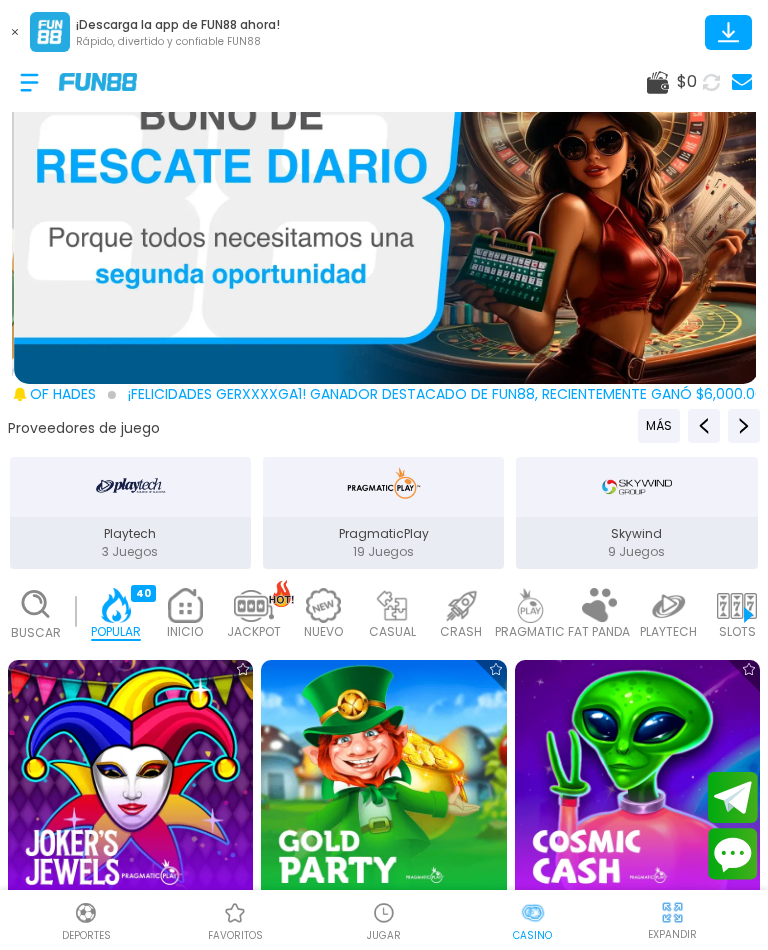 click at bounding box center (116, 605) 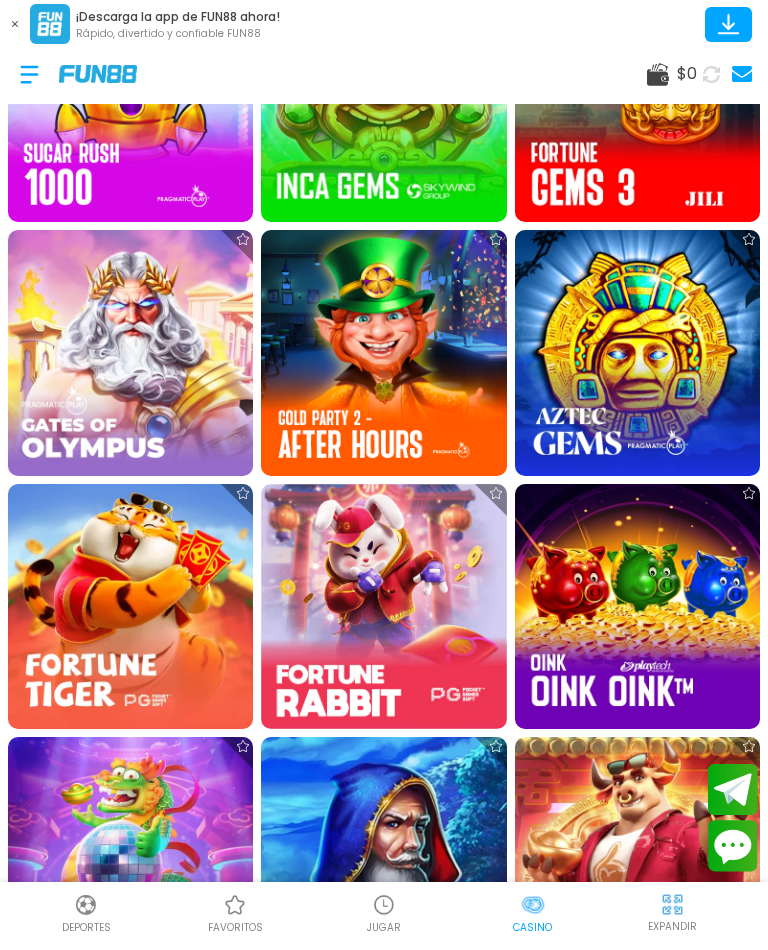scroll, scrollTop: 1184, scrollLeft: 0, axis: vertical 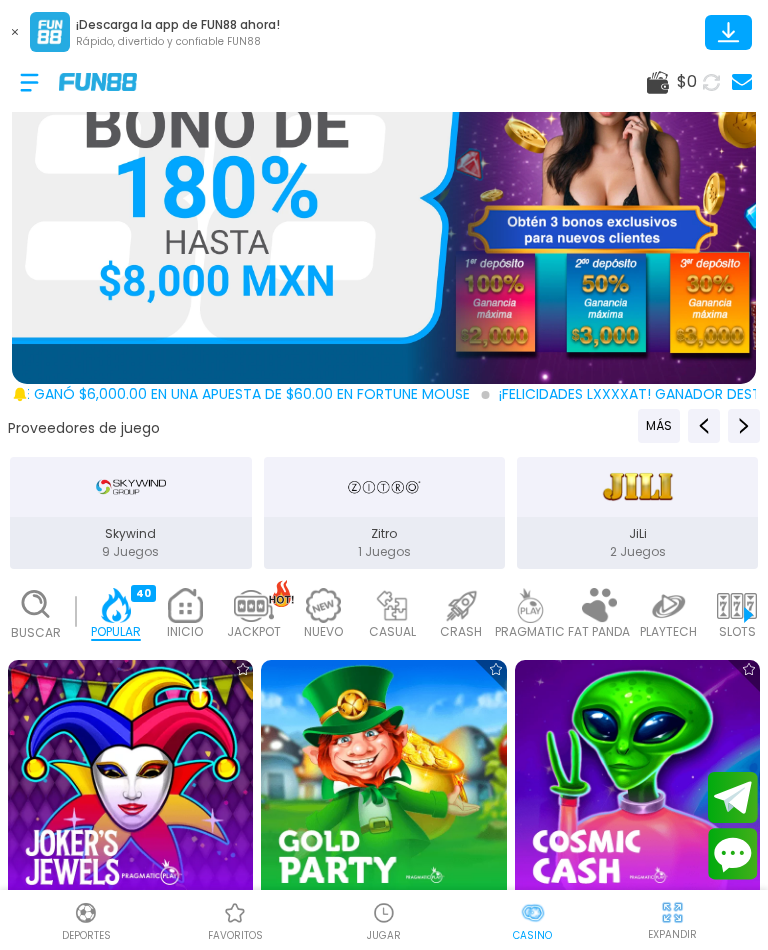 click on "$ 0" at bounding box center (687, 82) 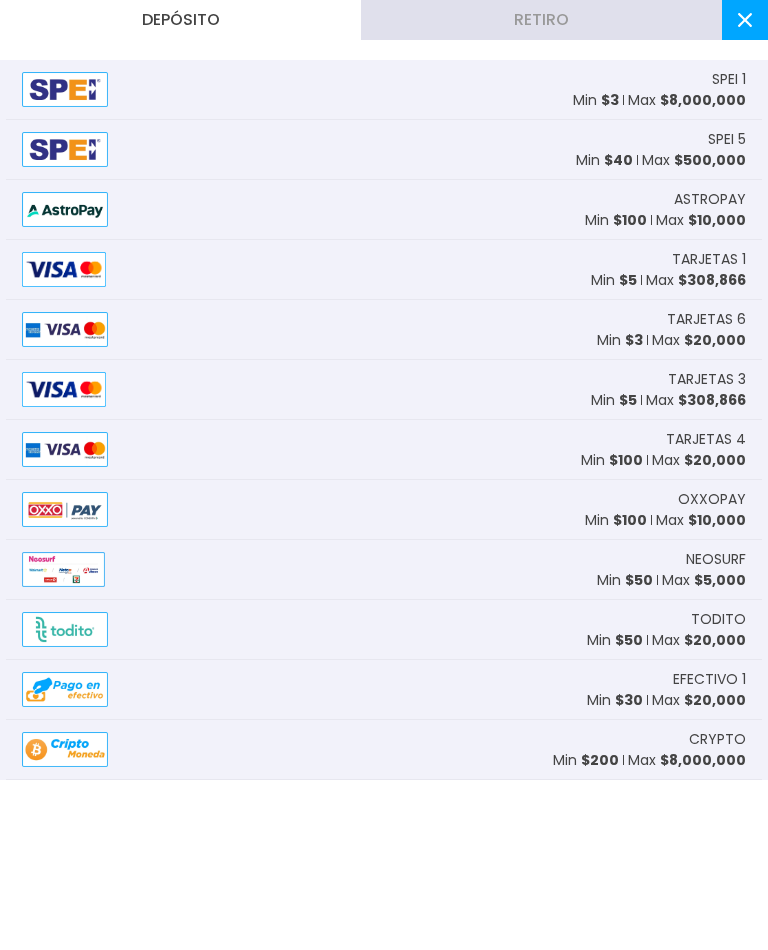 click at bounding box center (745, 20) 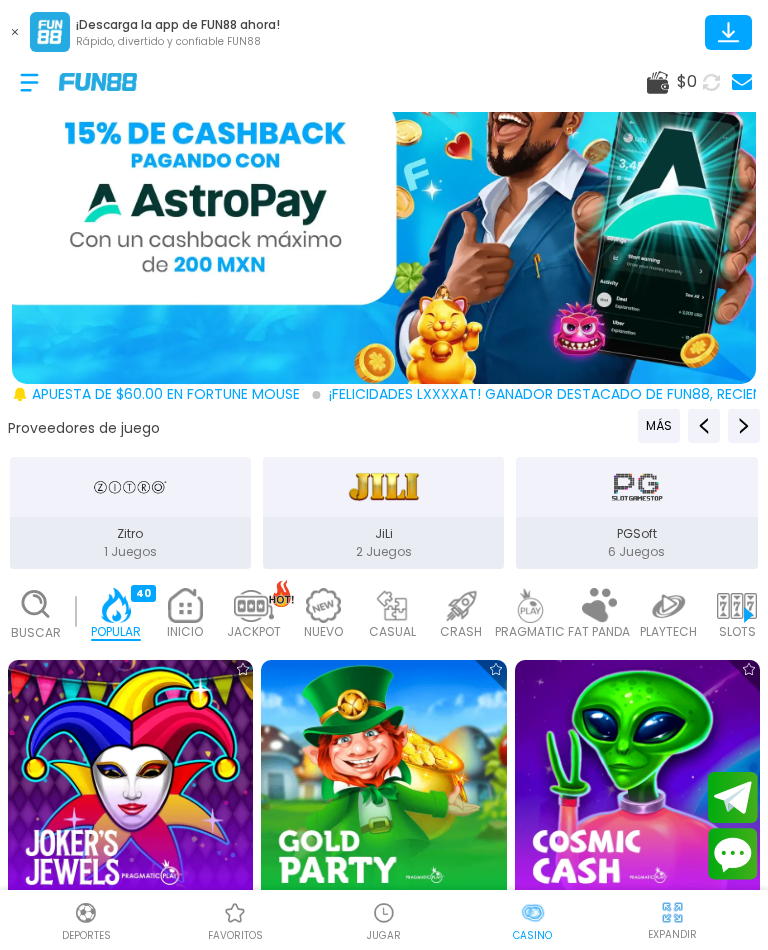 click 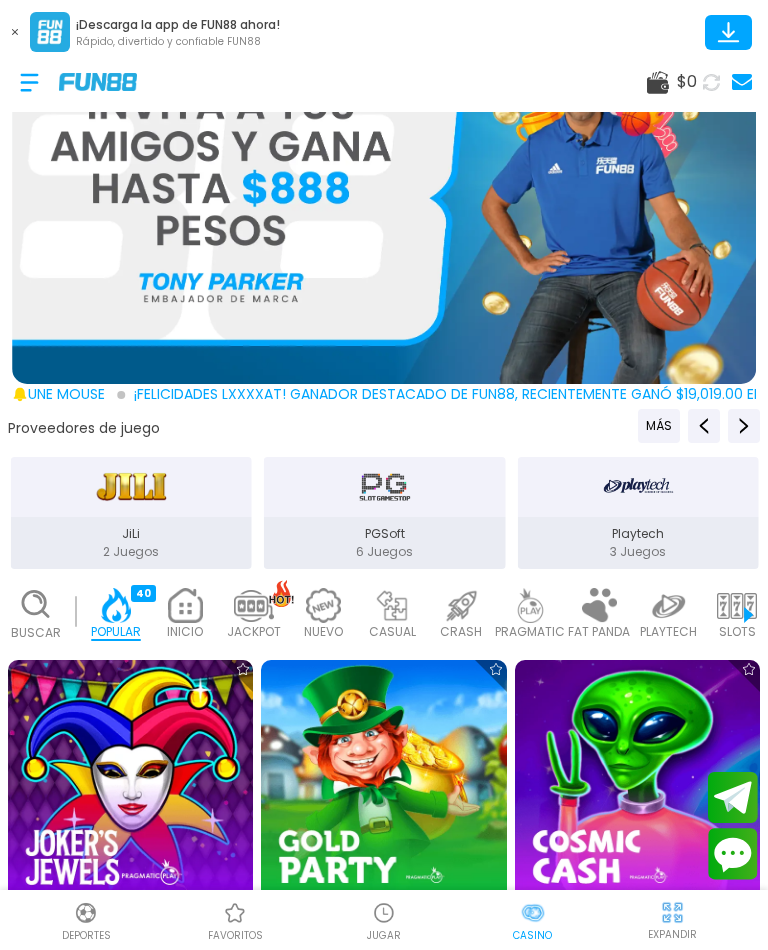 click 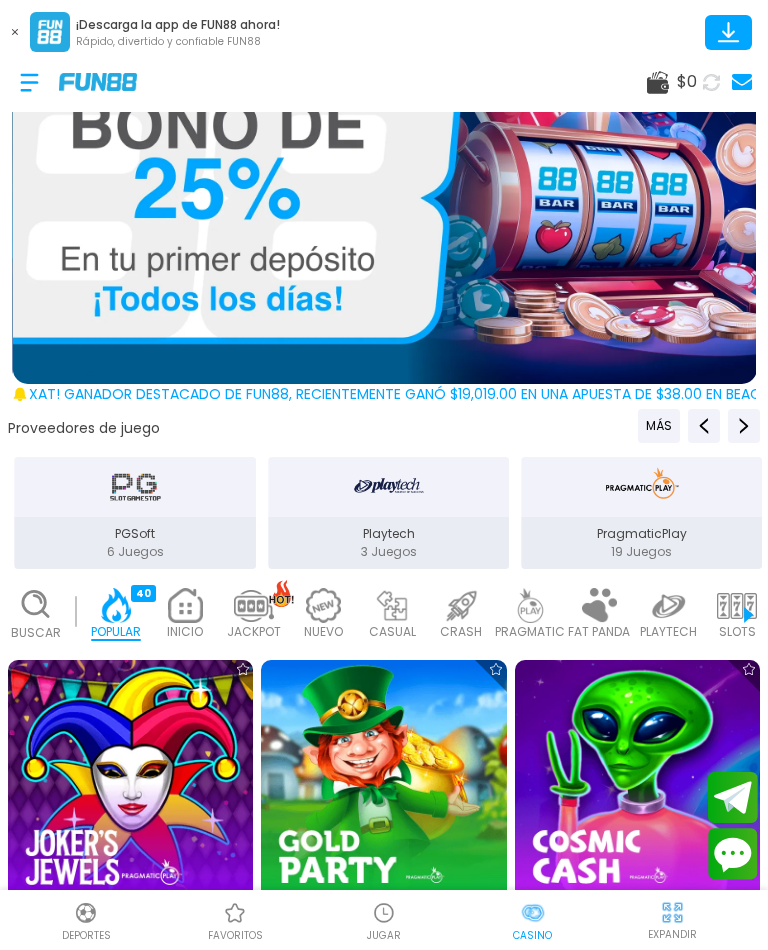 click 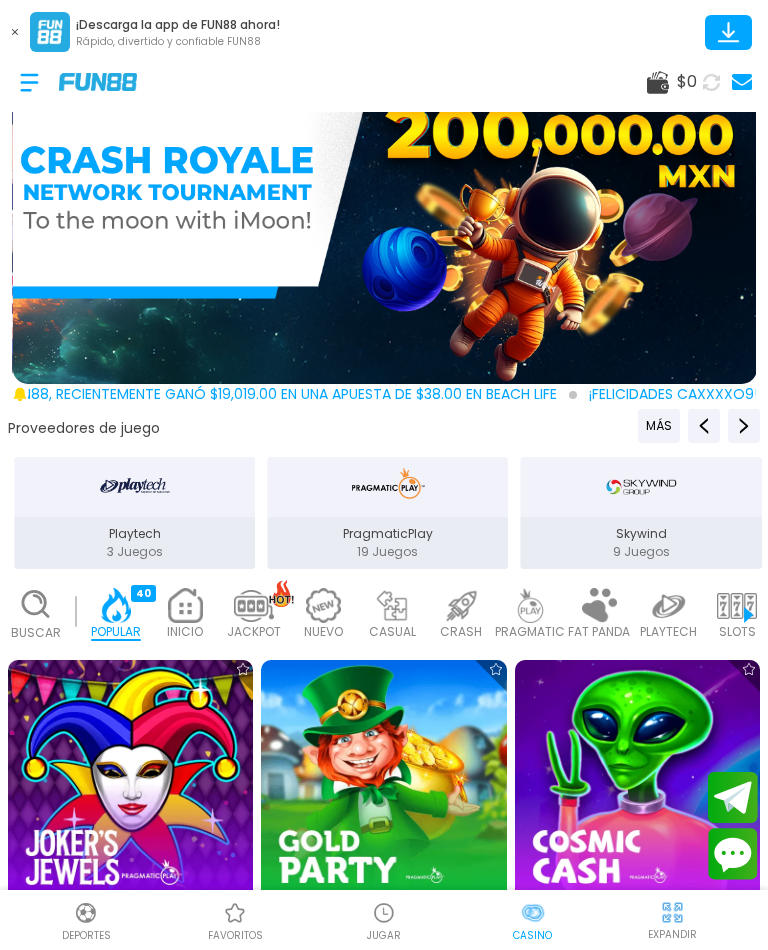 click 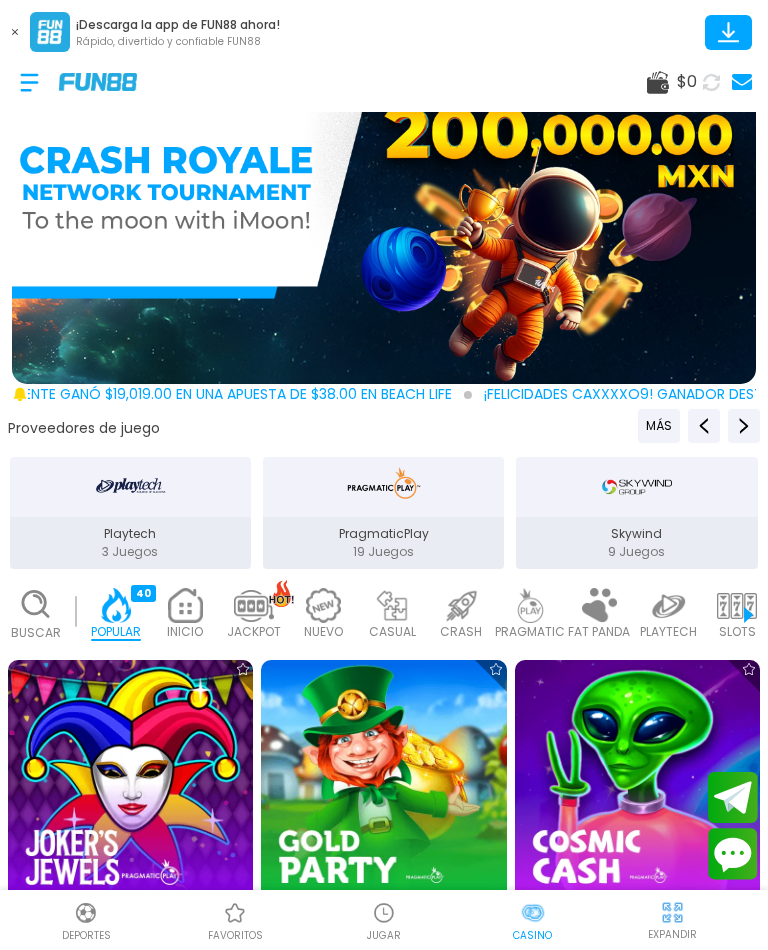 click at bounding box center (29, 82) 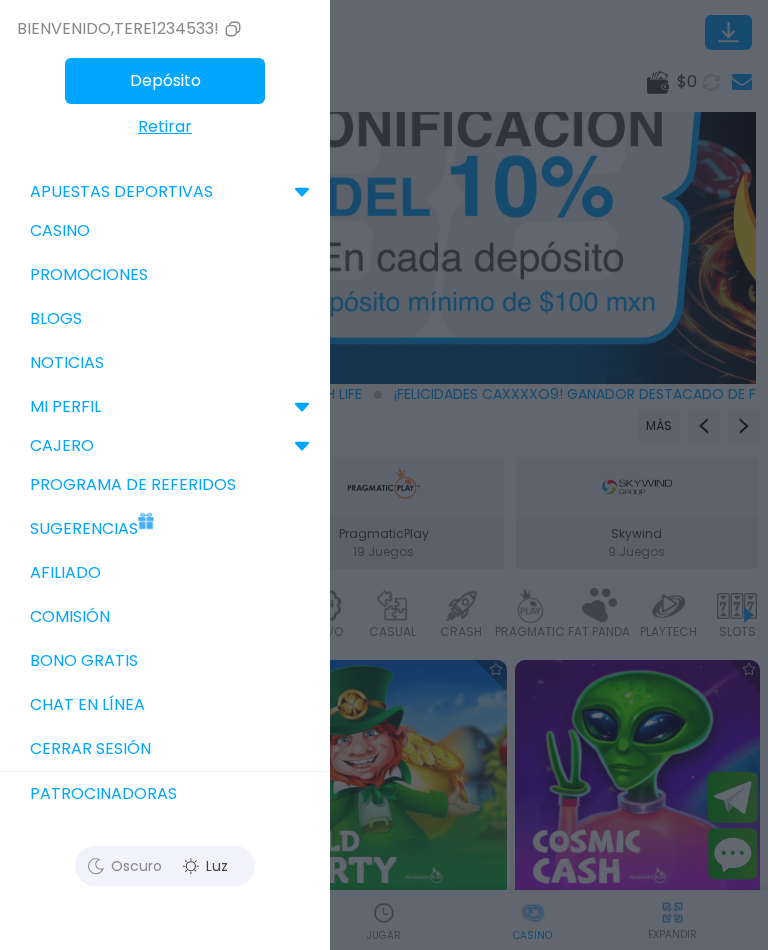 click on "CAJERO" at bounding box center [62, 446] 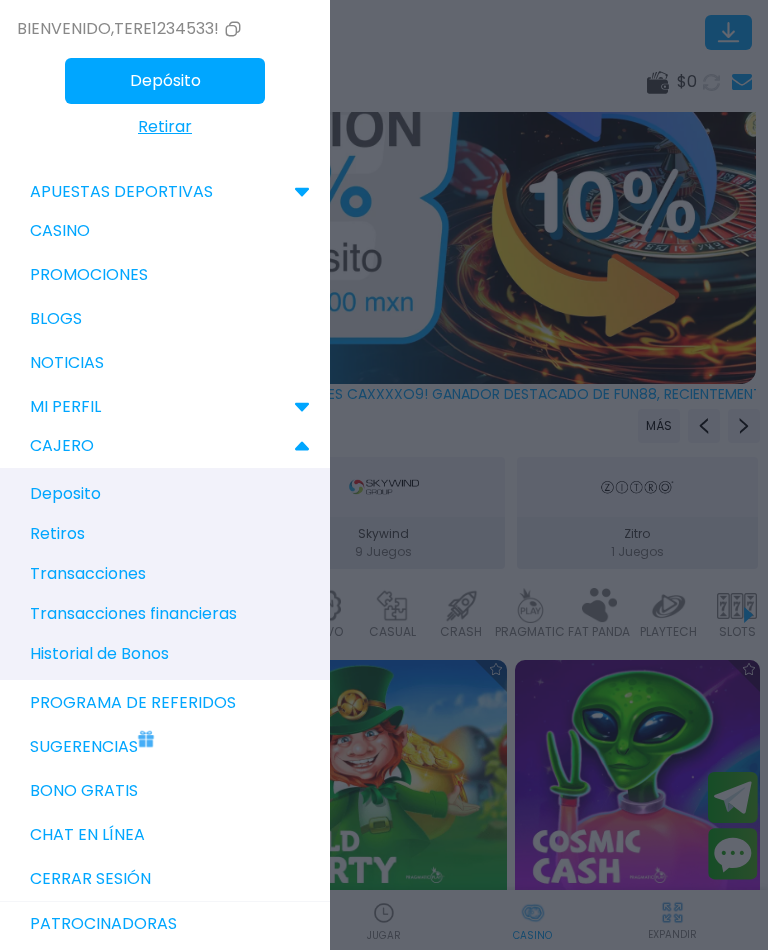 click on "Transacciones financieras" at bounding box center [133, 614] 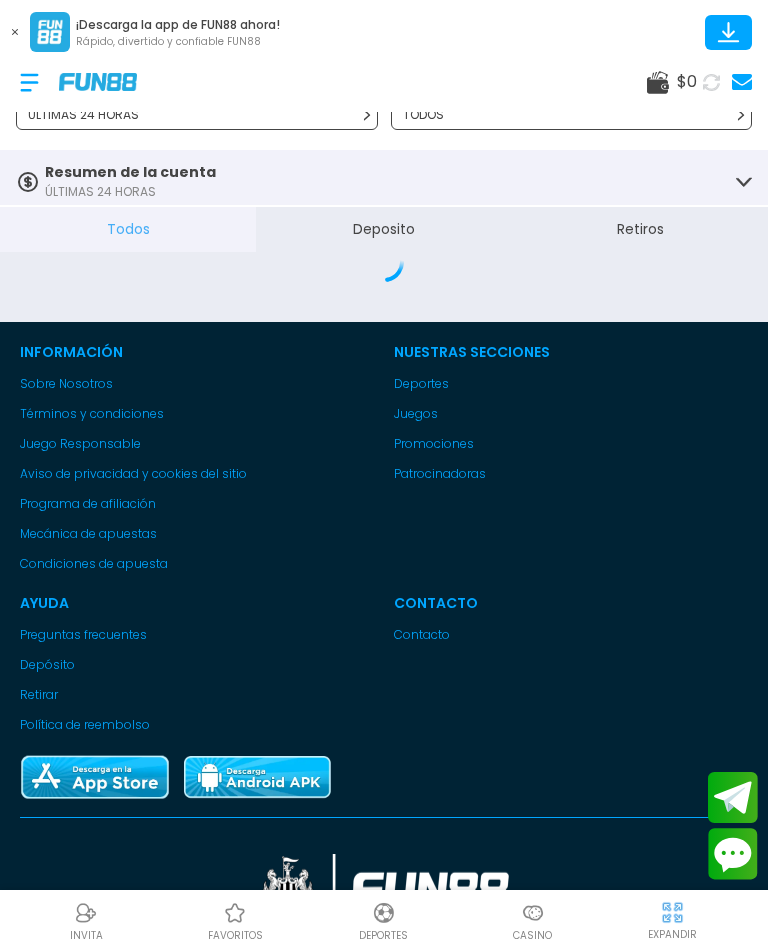 scroll, scrollTop: 0, scrollLeft: 0, axis: both 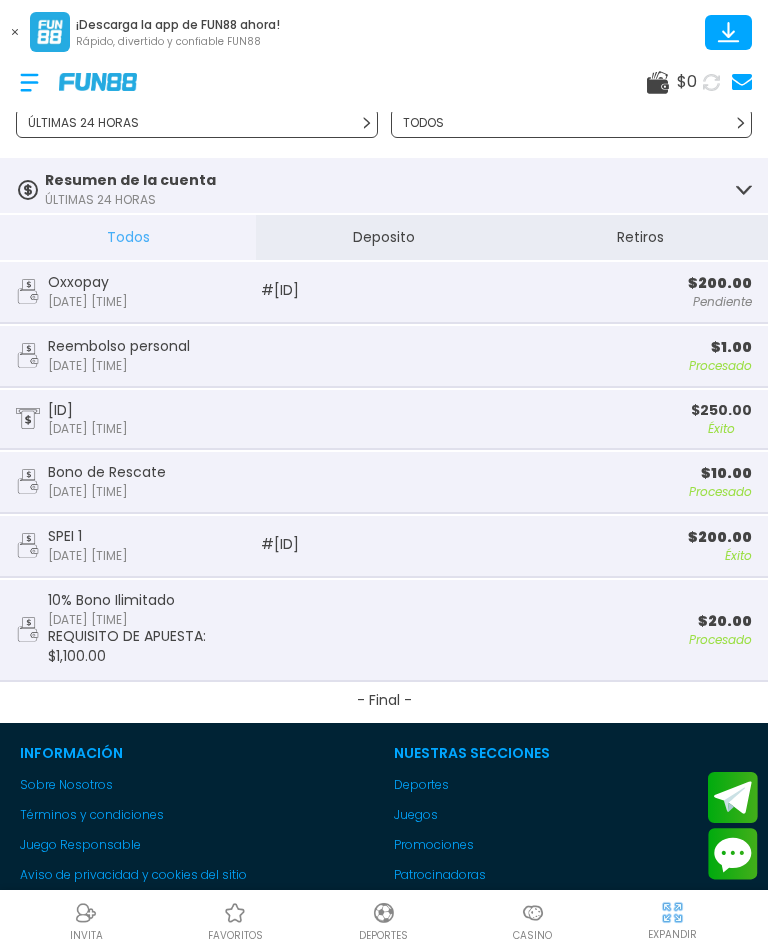 click on "Pendiente" at bounding box center [629, 302] 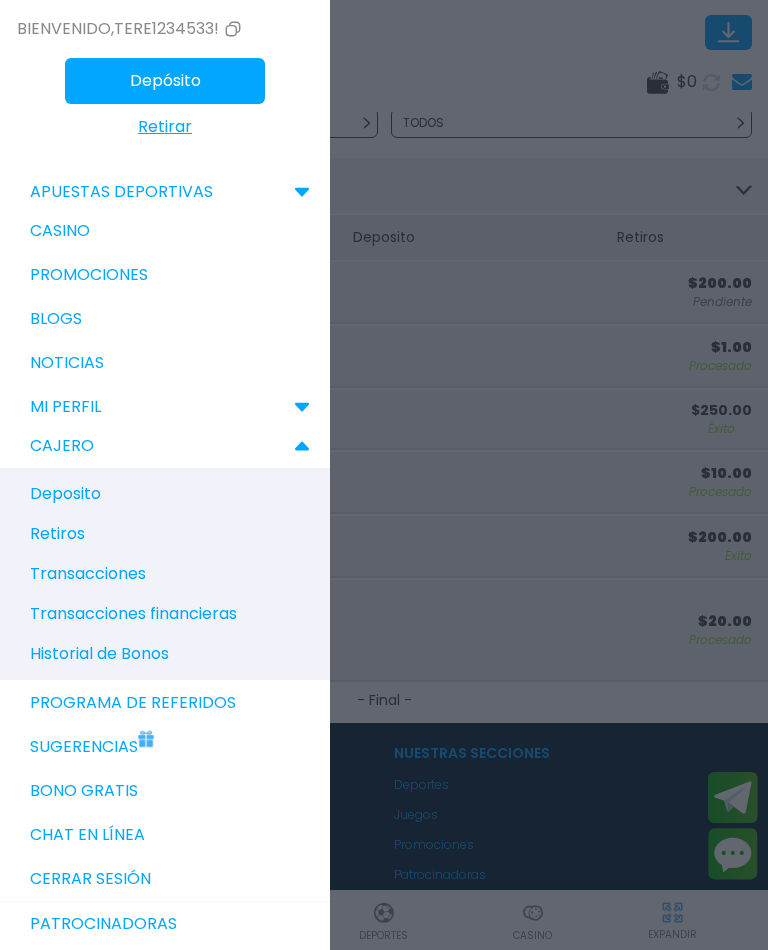 click on "Cerrar sesión" at bounding box center [165, 879] 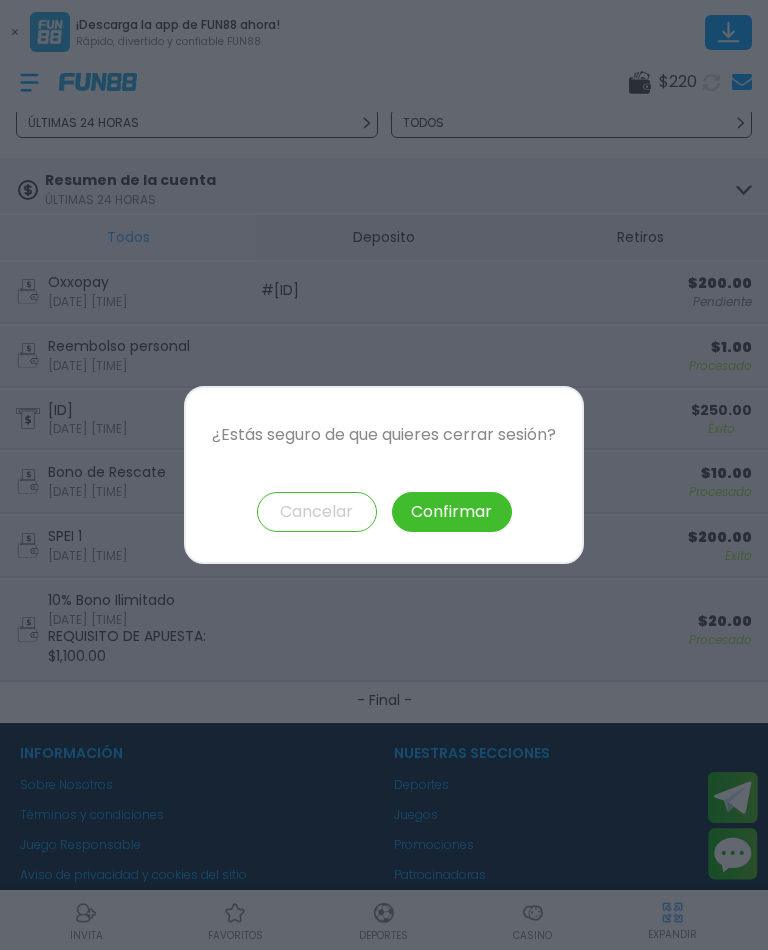 click on "Cancelar" at bounding box center (317, 512) 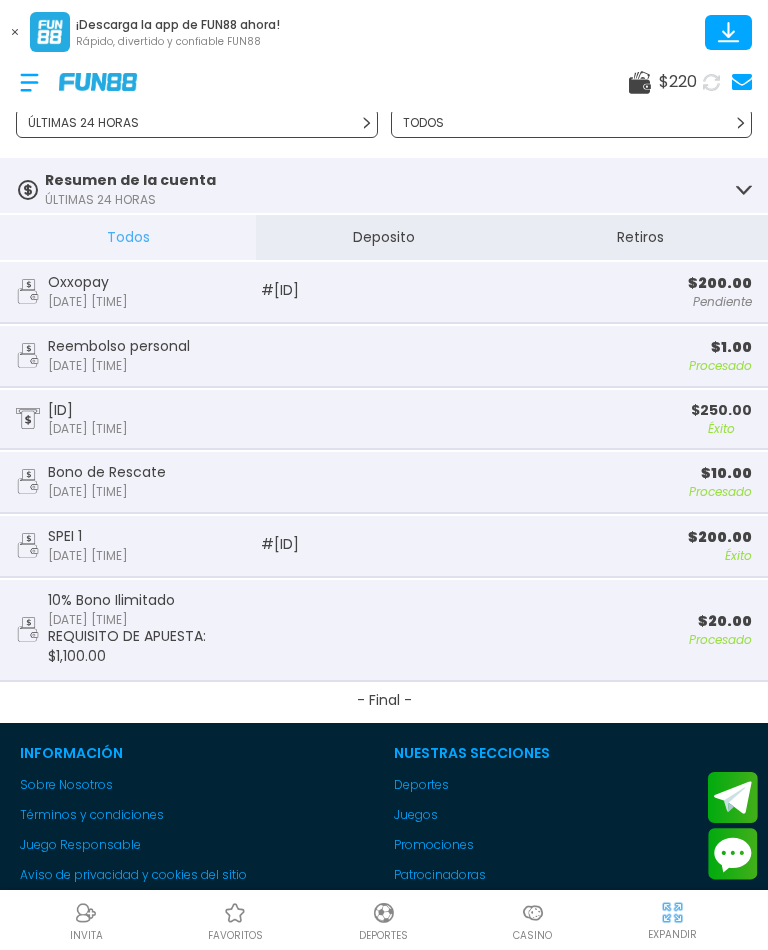 click on "Casino" at bounding box center [532, 935] 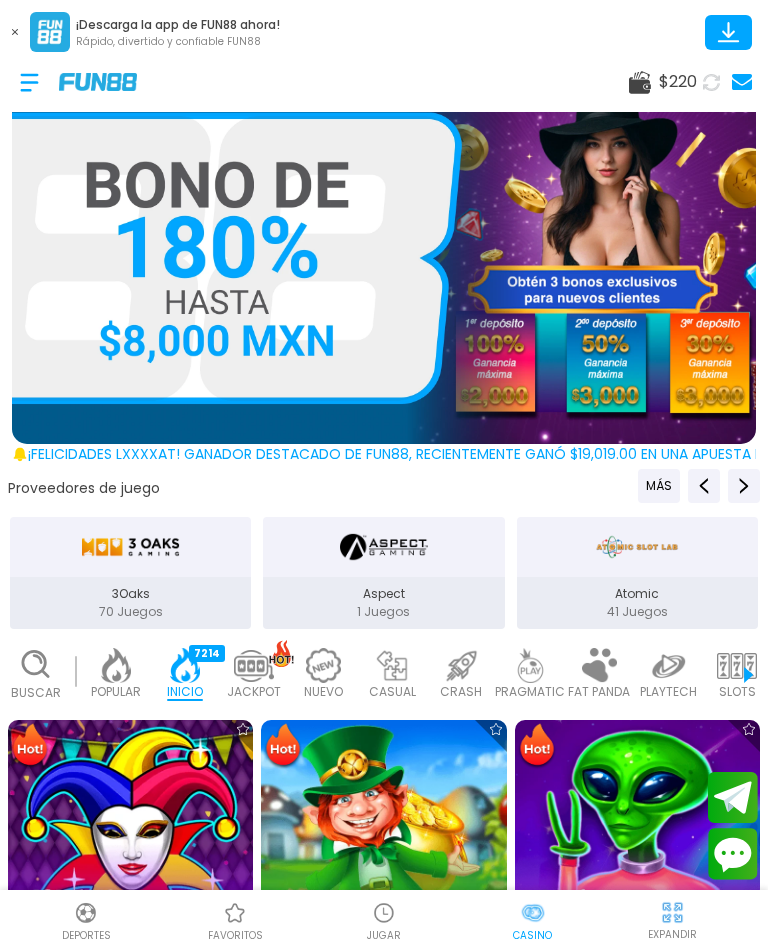 scroll, scrollTop: 0, scrollLeft: 0, axis: both 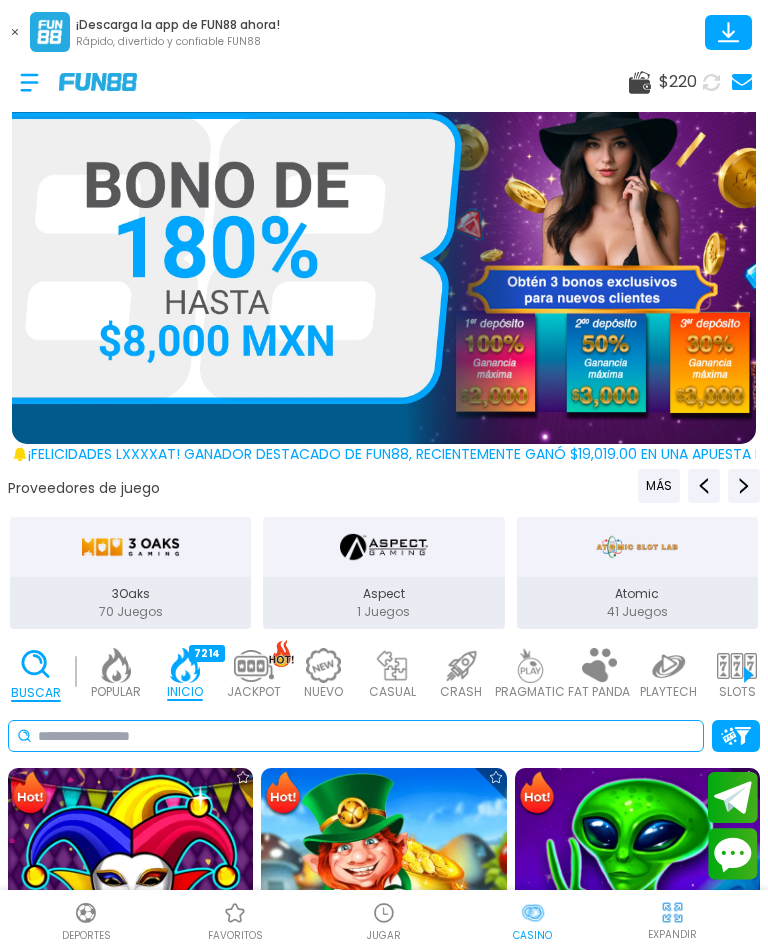 click at bounding box center (366, 736) 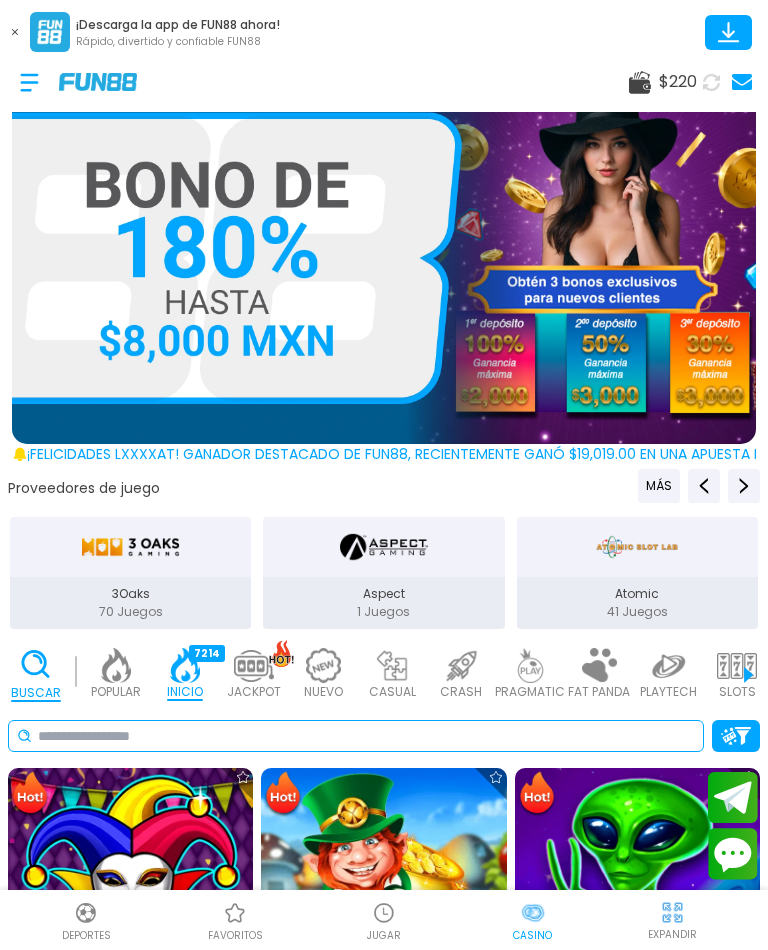 scroll, scrollTop: 91, scrollLeft: 0, axis: vertical 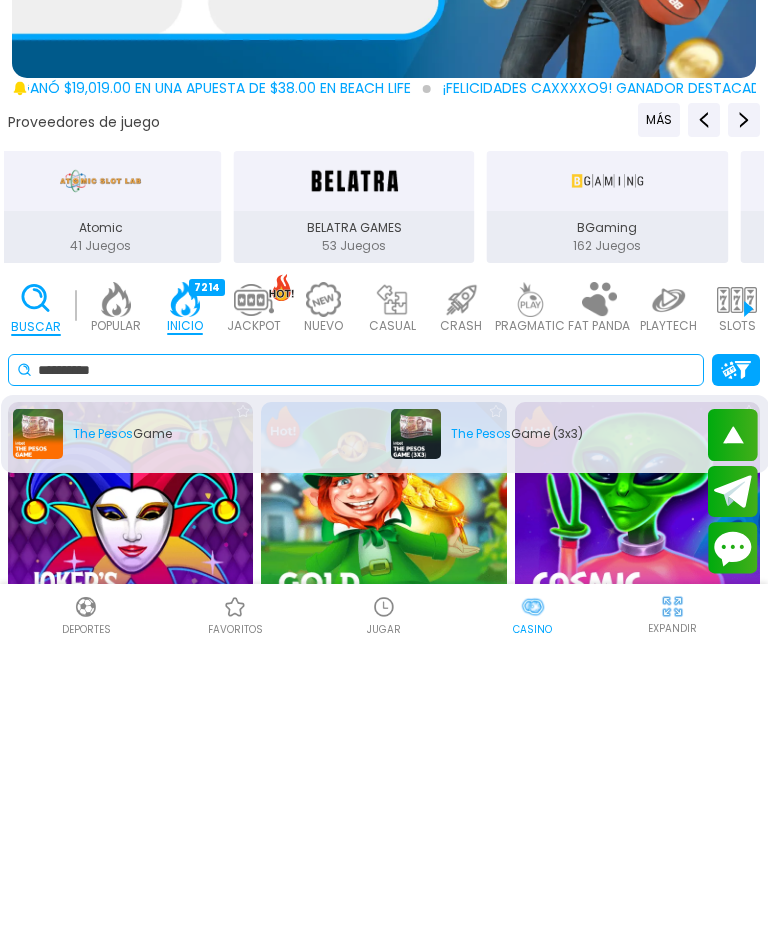 type on "*********" 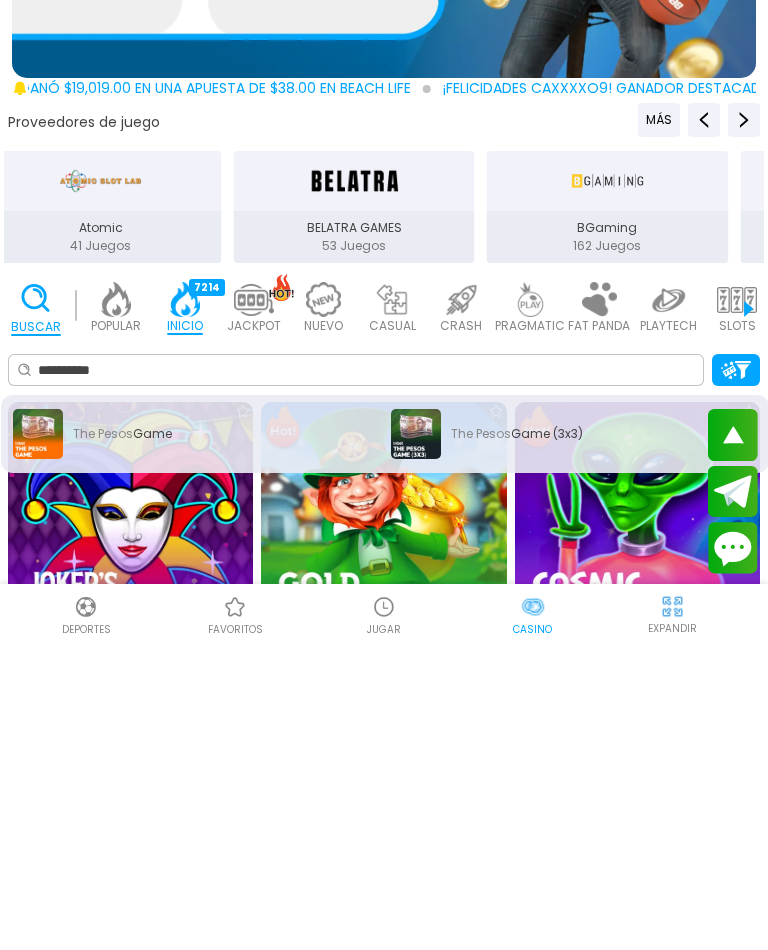 click on "The Pesos  Game" at bounding box center (196, 740) 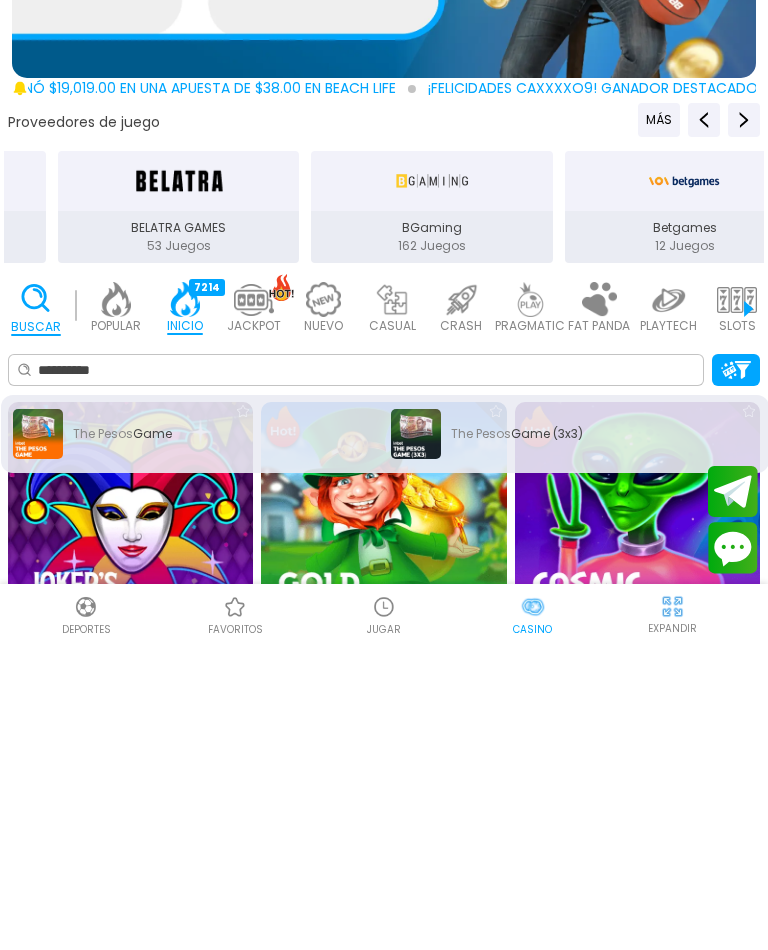 scroll, scrollTop: 60, scrollLeft: 0, axis: vertical 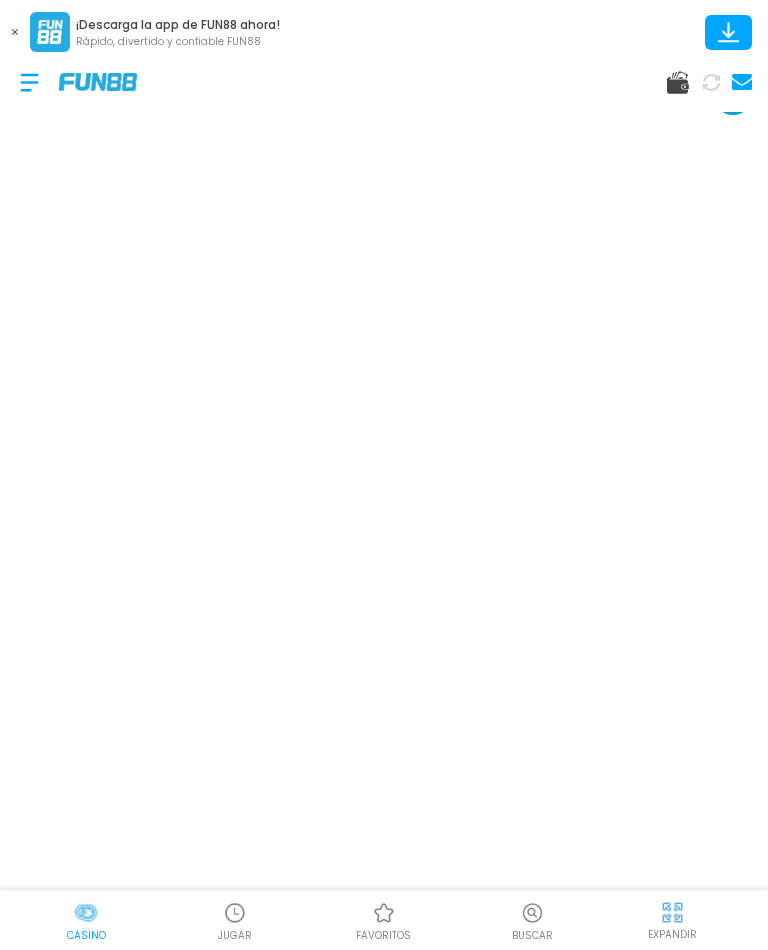 click on "EXPANDIR" at bounding box center (672, 934) 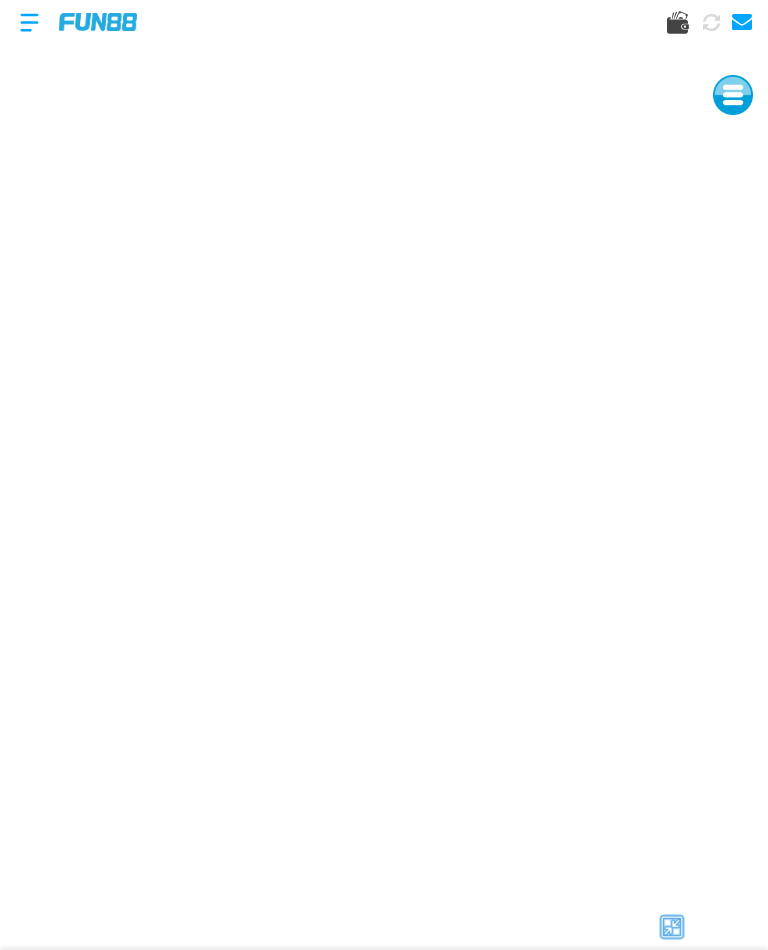 click at bounding box center (672, 927) 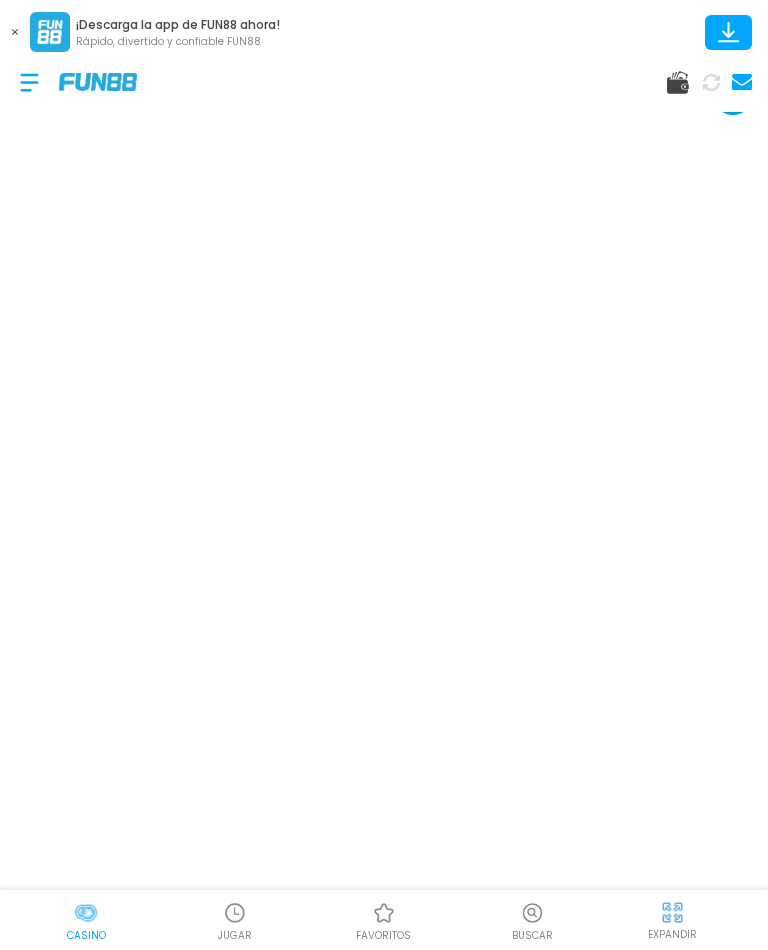 click on "EXPANDIR" at bounding box center (672, 934) 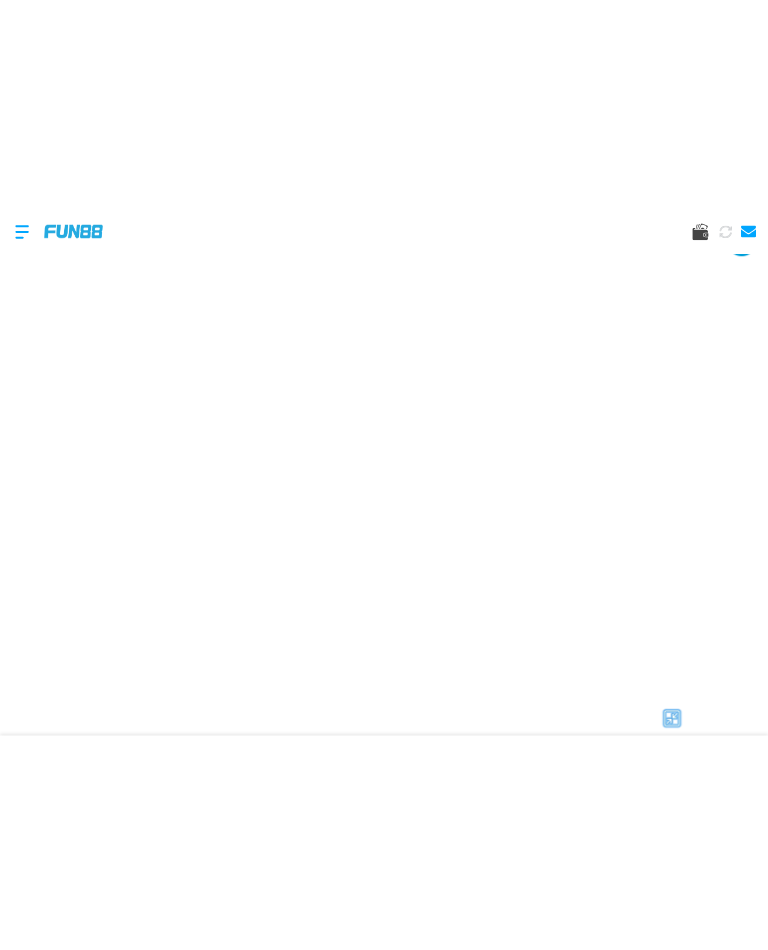 scroll, scrollTop: 0, scrollLeft: 0, axis: both 